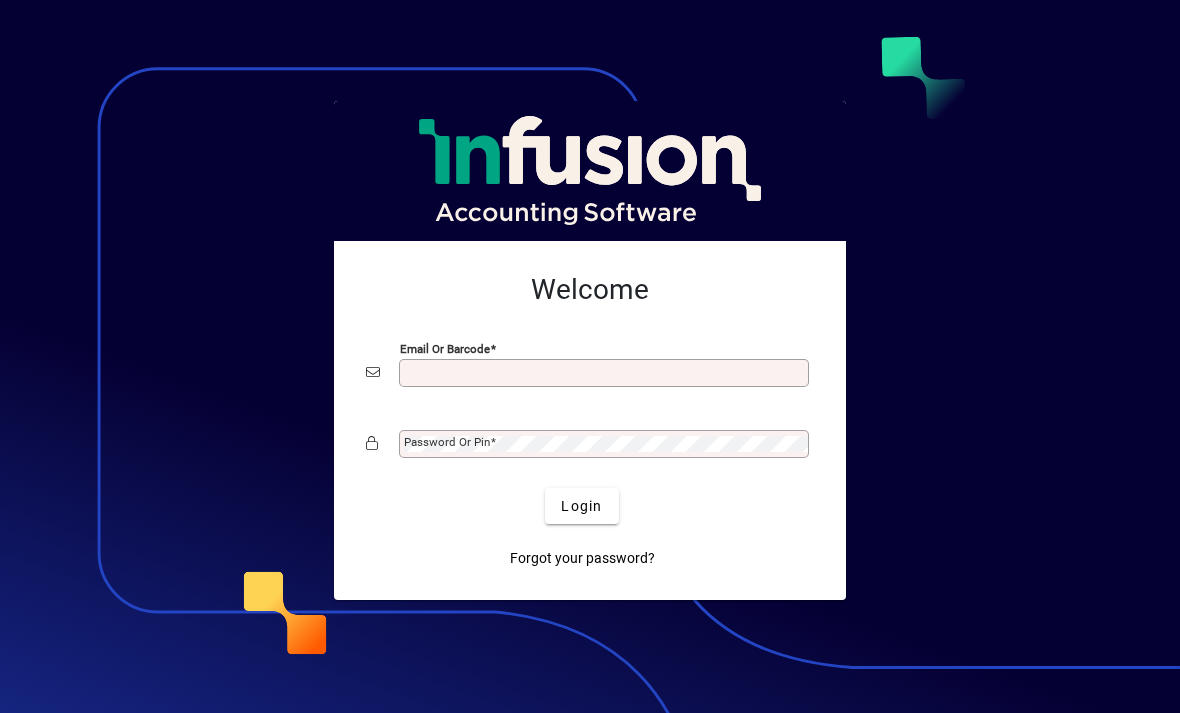 scroll, scrollTop: 0, scrollLeft: 0, axis: both 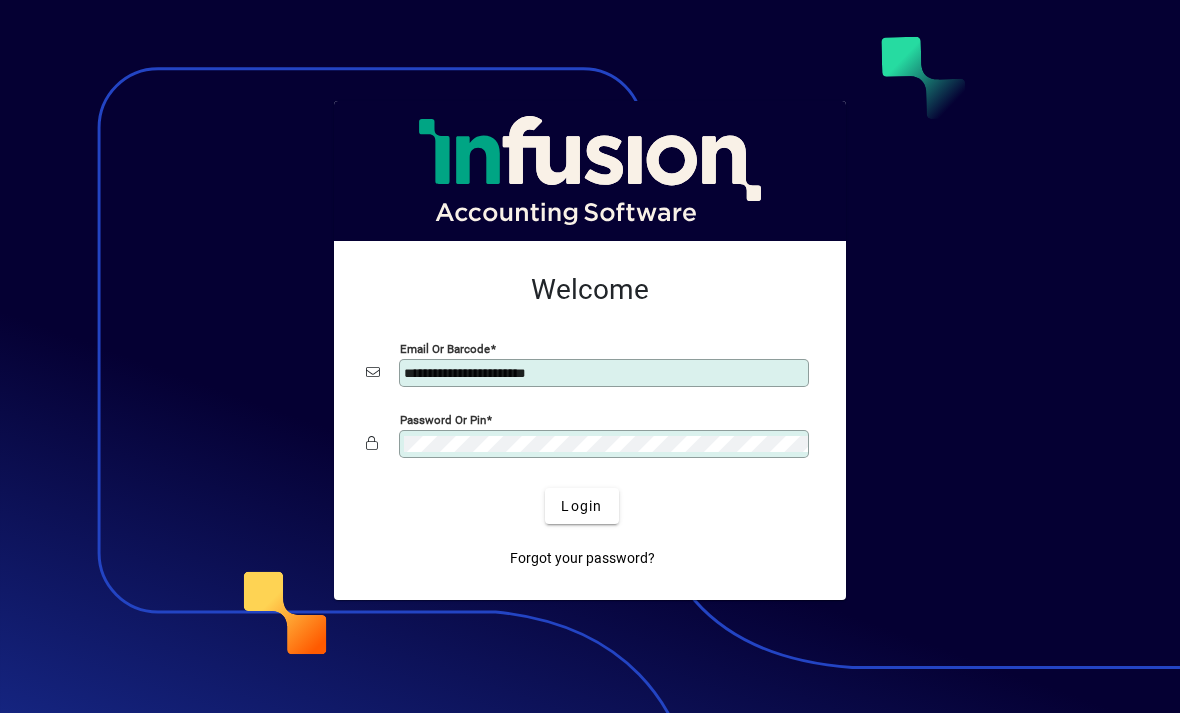 click on "Login" 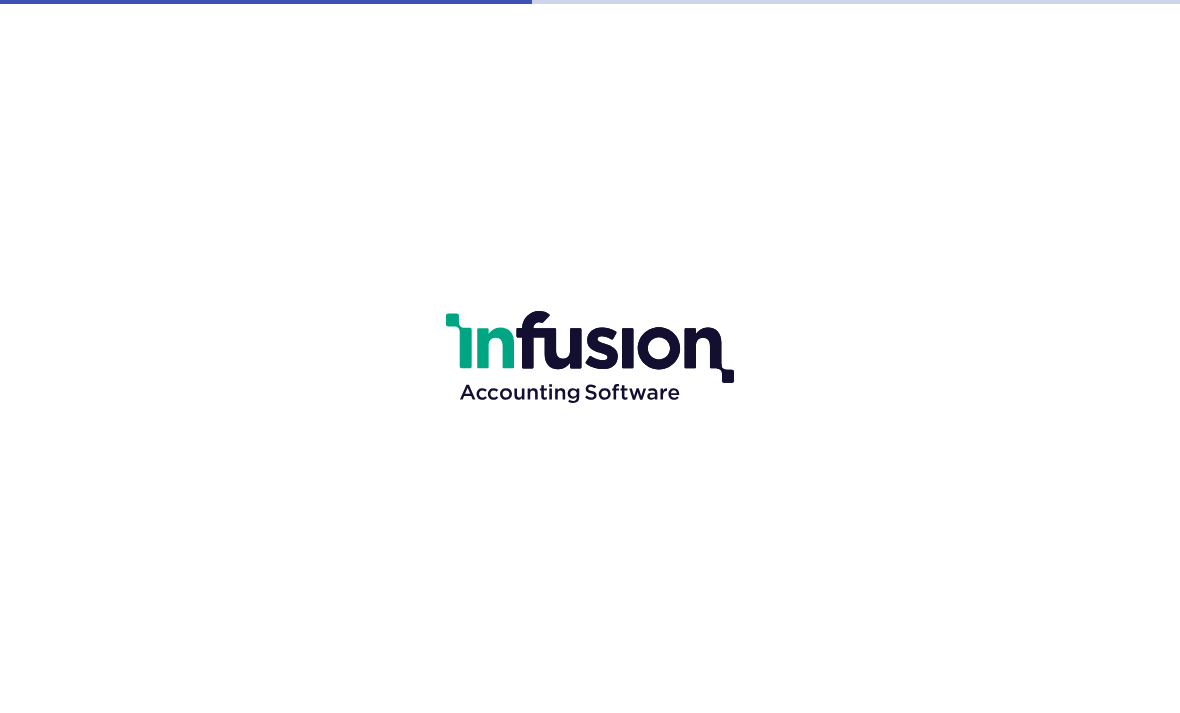 scroll, scrollTop: 0, scrollLeft: 0, axis: both 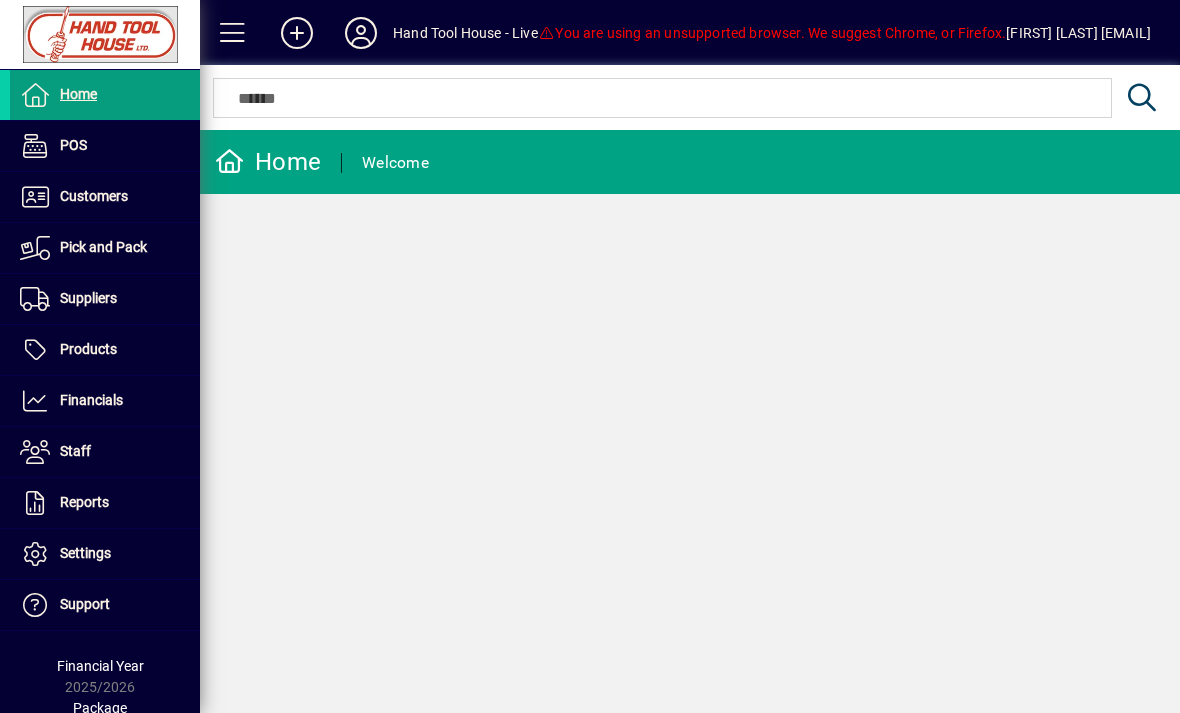 click on "Products" at bounding box center (88, 349) 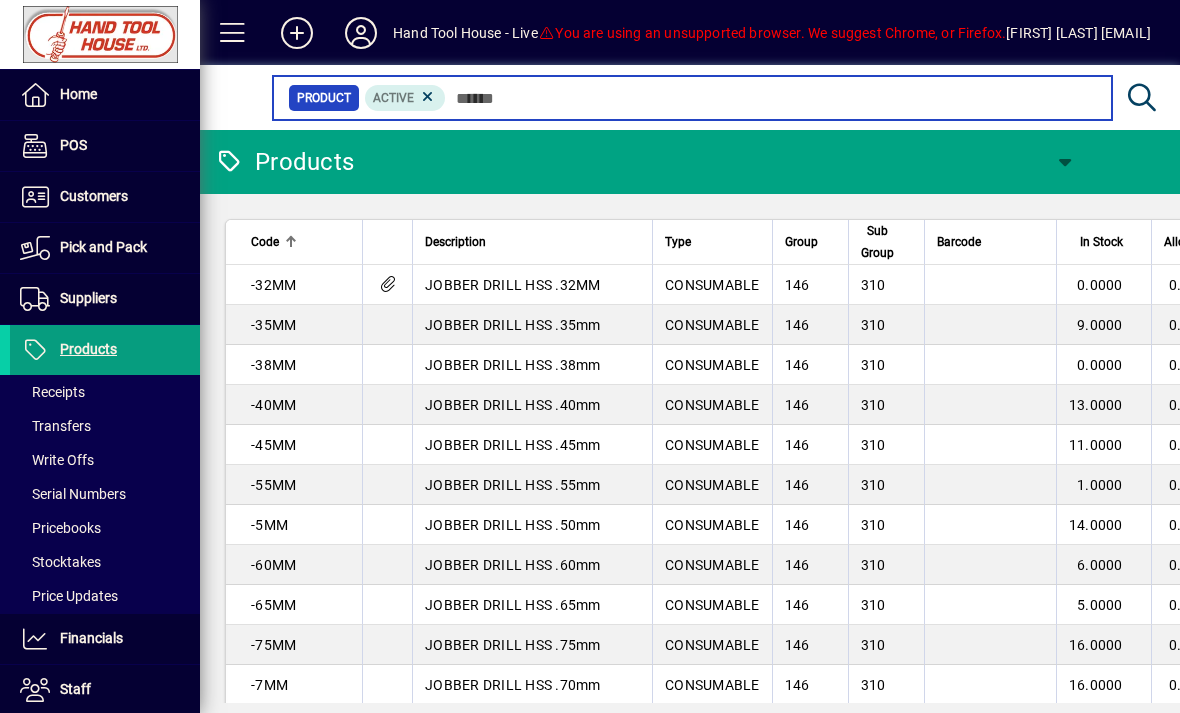click at bounding box center (771, 98) 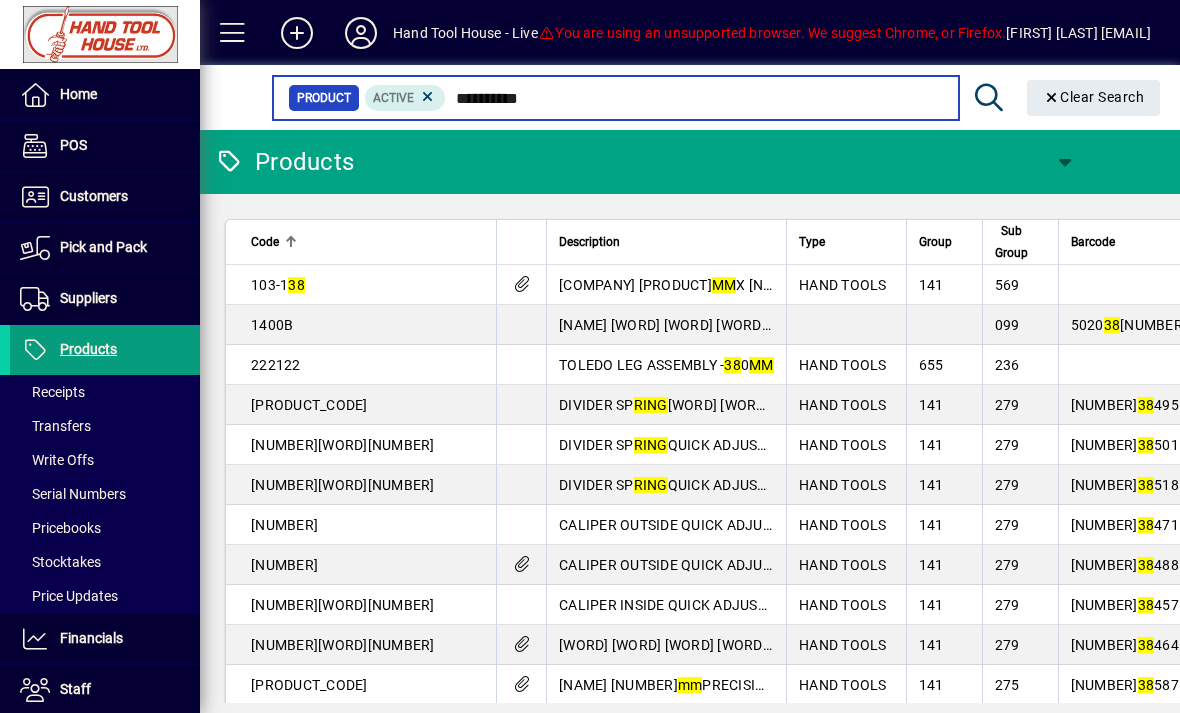 click on "**********" at bounding box center (694, 98) 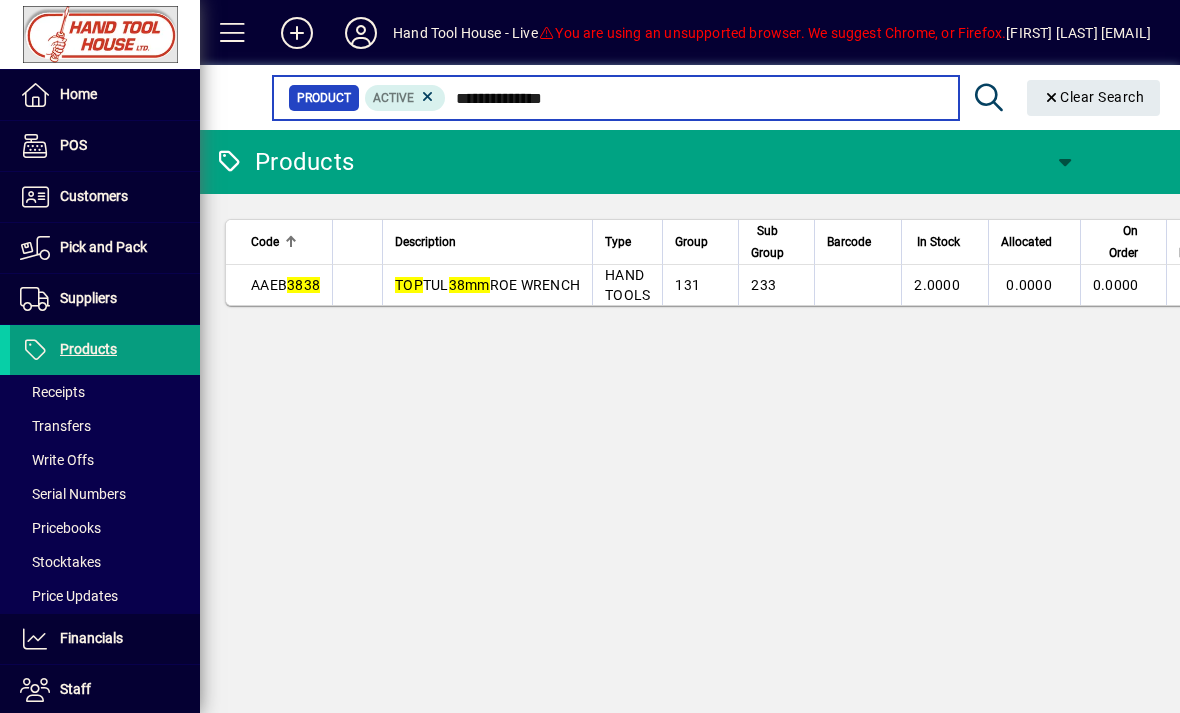 type on "**********" 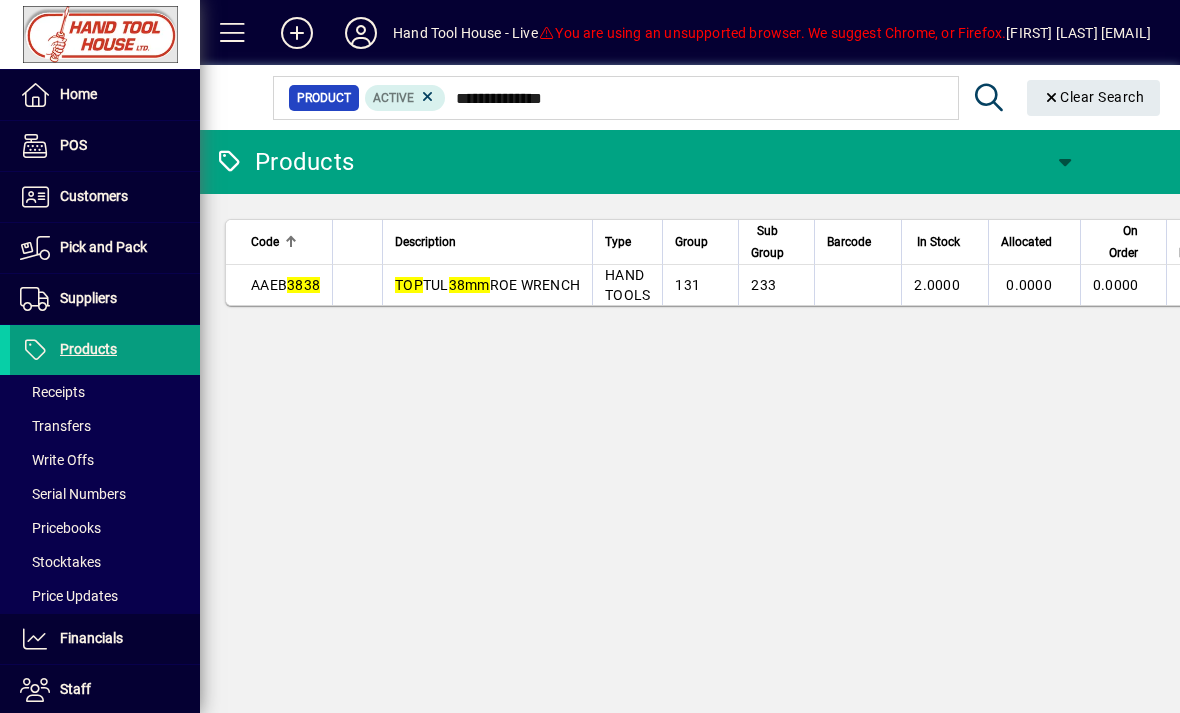 click on "131" at bounding box center (700, 285) 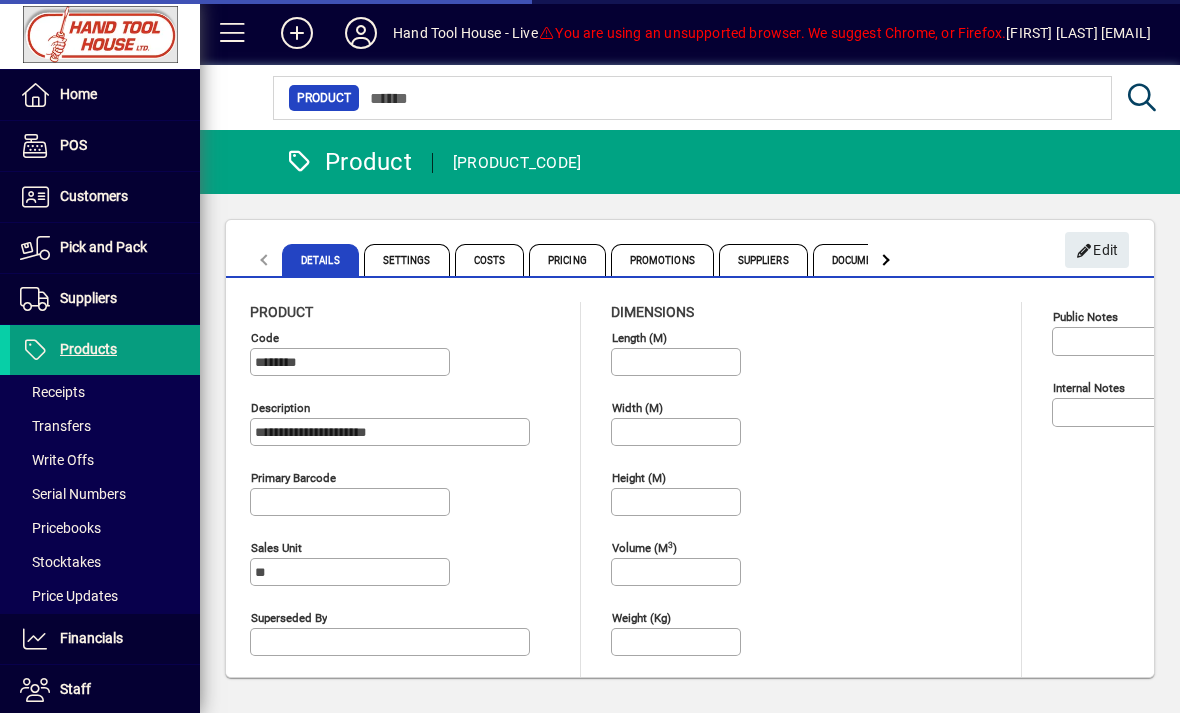 type on "**********" 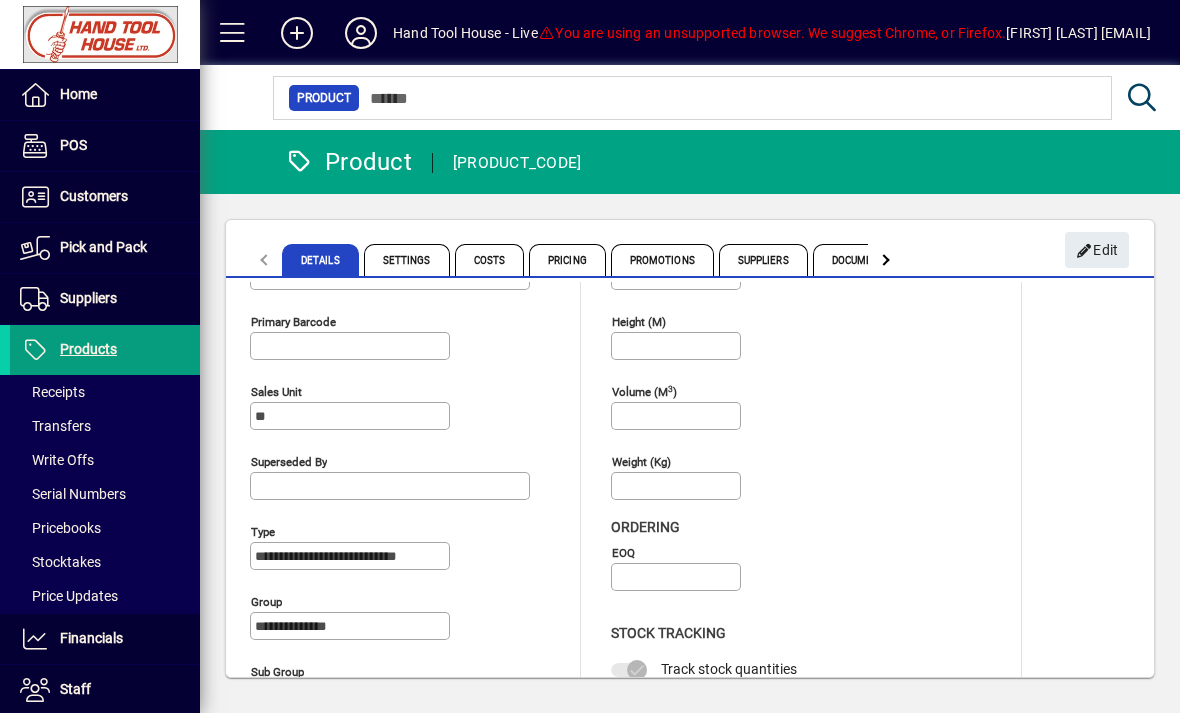 scroll, scrollTop: 153, scrollLeft: 0, axis: vertical 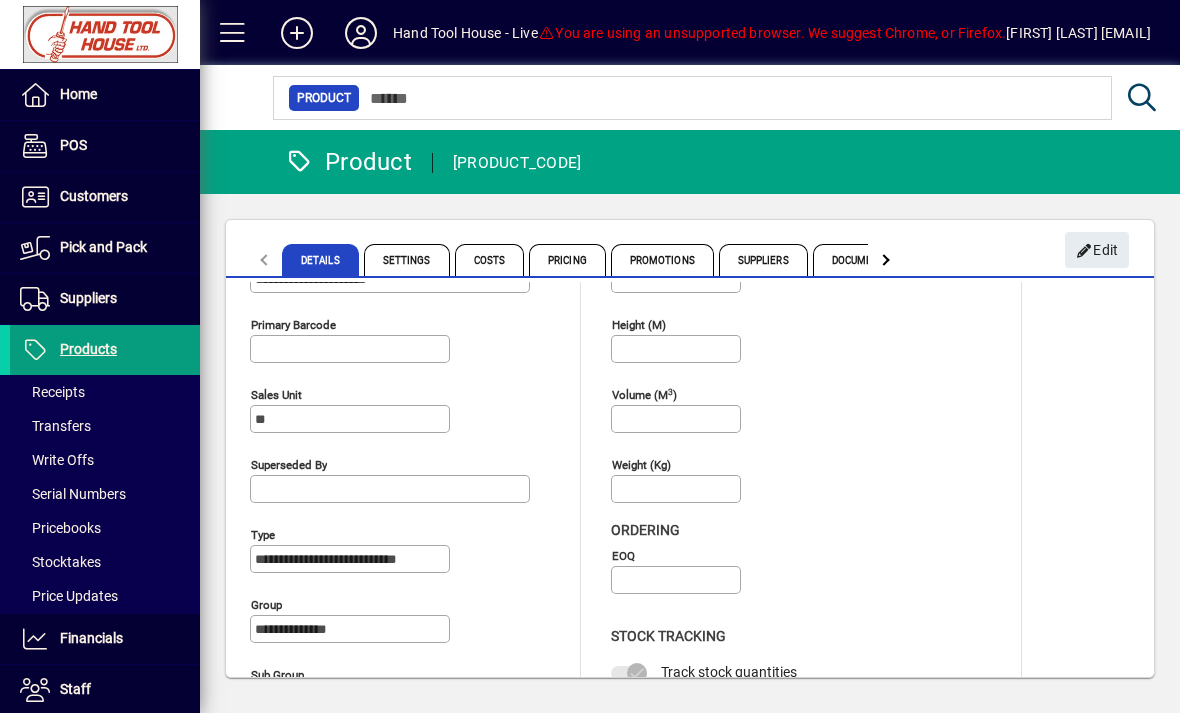 click on "Pricing" at bounding box center (567, 260) 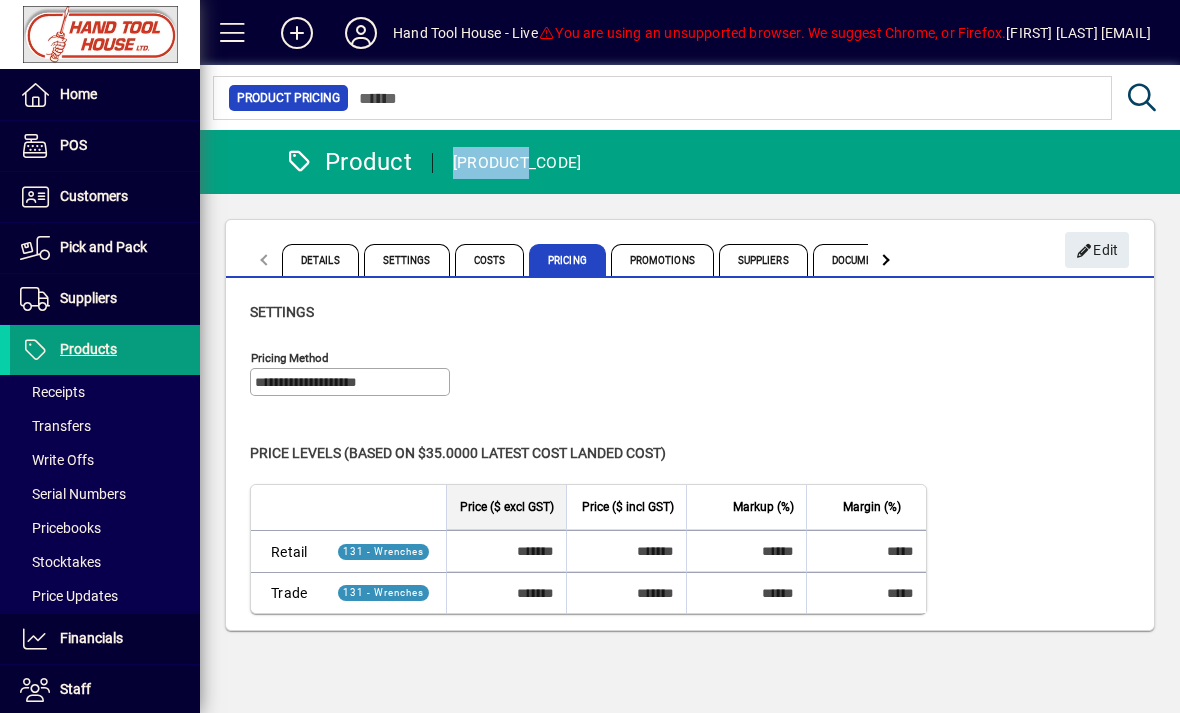 copy on "AAEB3838" 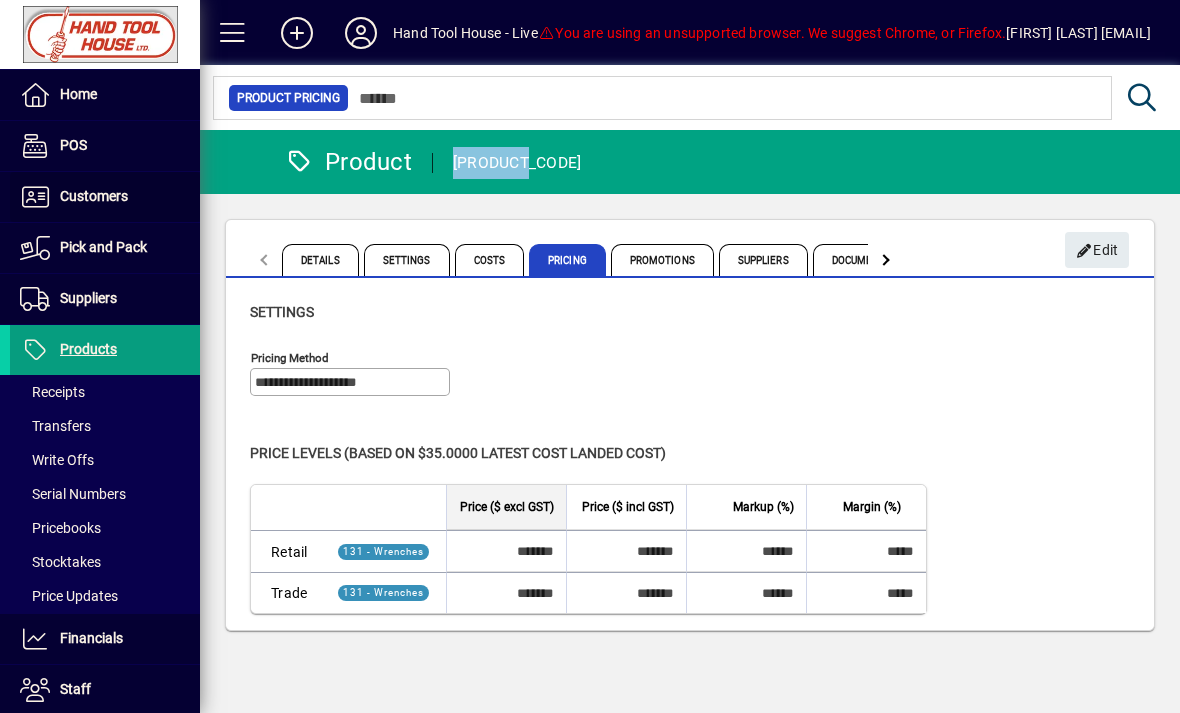 click on "Customers" at bounding box center (94, 196) 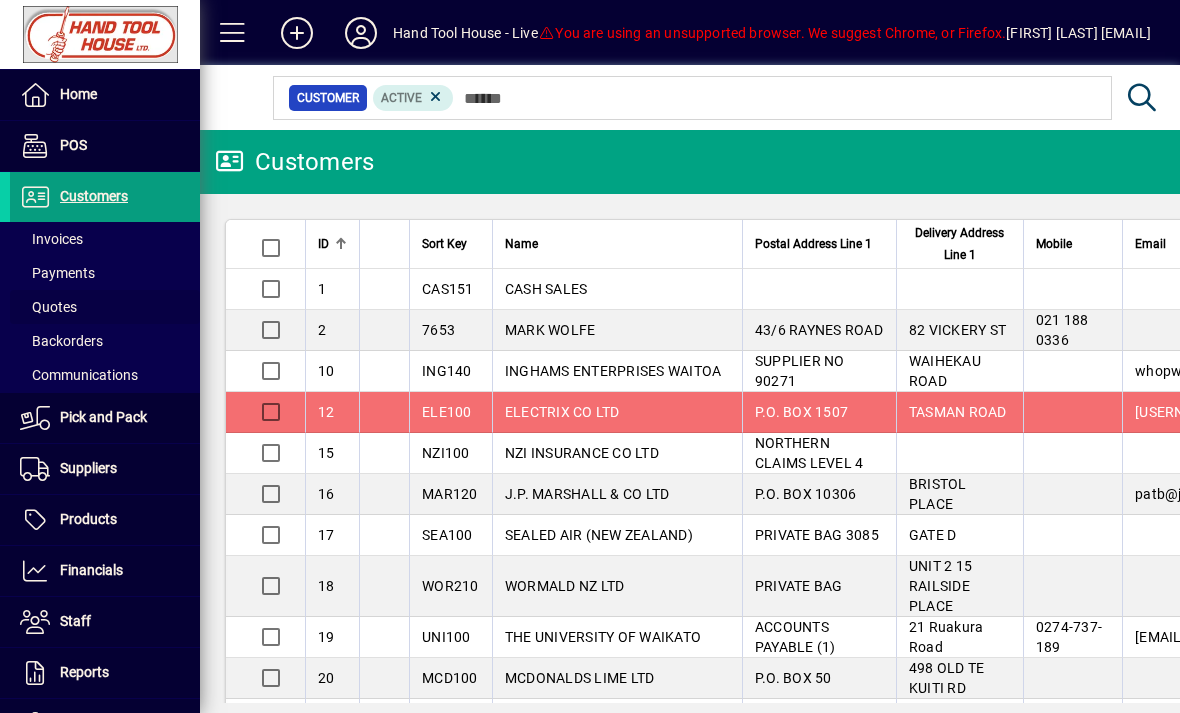 click on "Quotes" at bounding box center [48, 307] 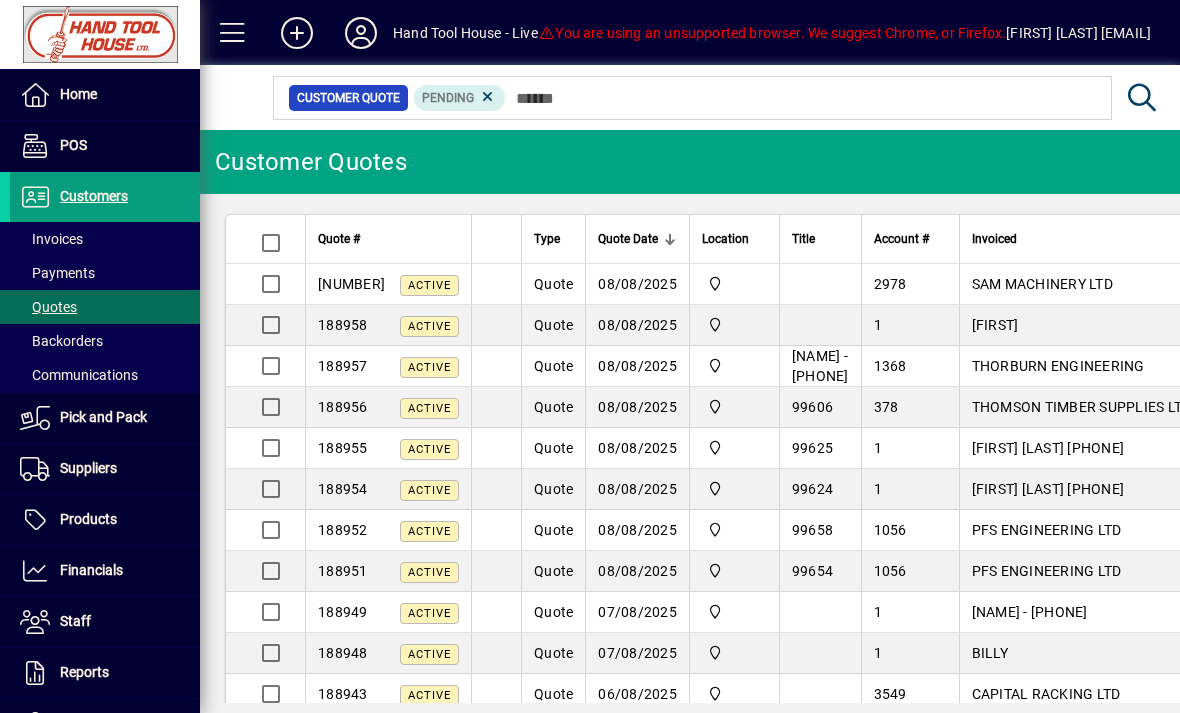 scroll, scrollTop: 3, scrollLeft: 0, axis: vertical 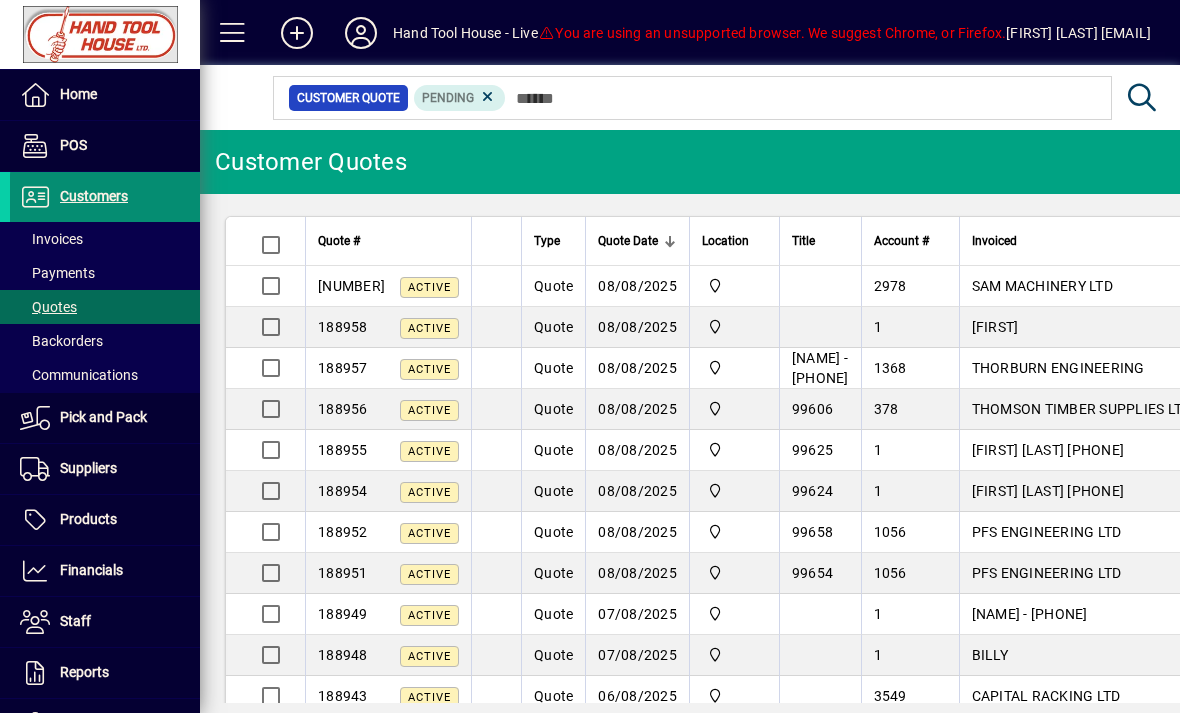 click on "Customers" at bounding box center (94, 196) 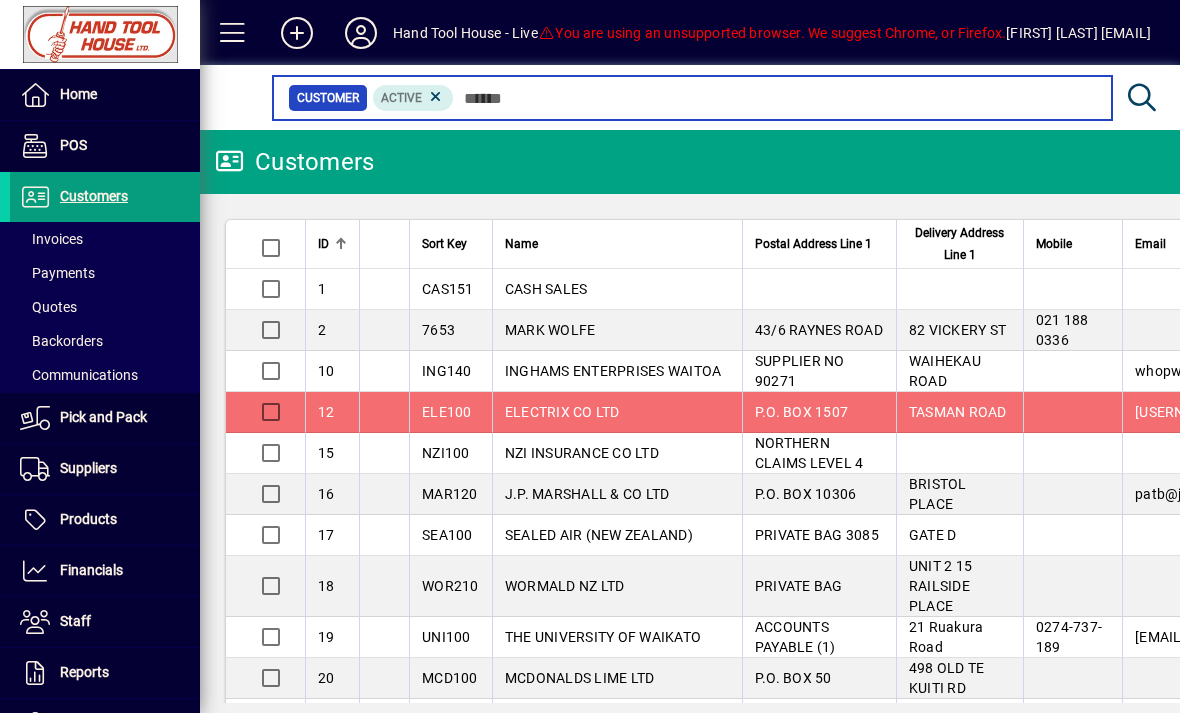 click at bounding box center [775, 98] 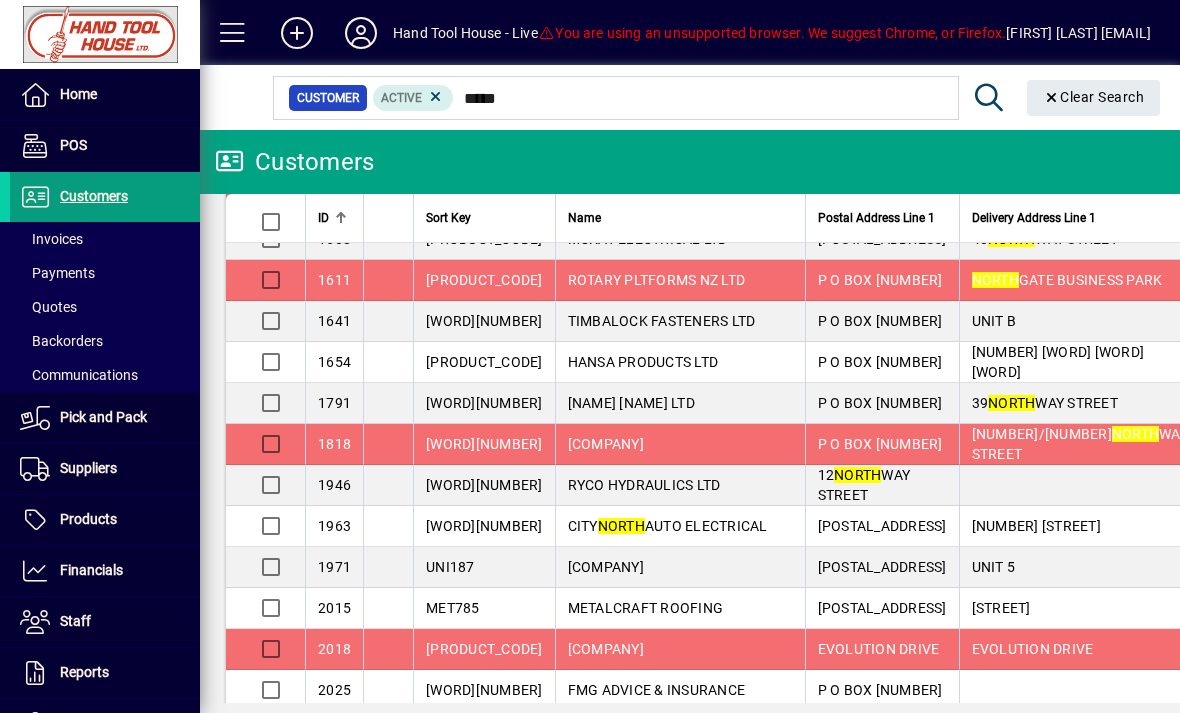 scroll, scrollTop: 929, scrollLeft: 0, axis: vertical 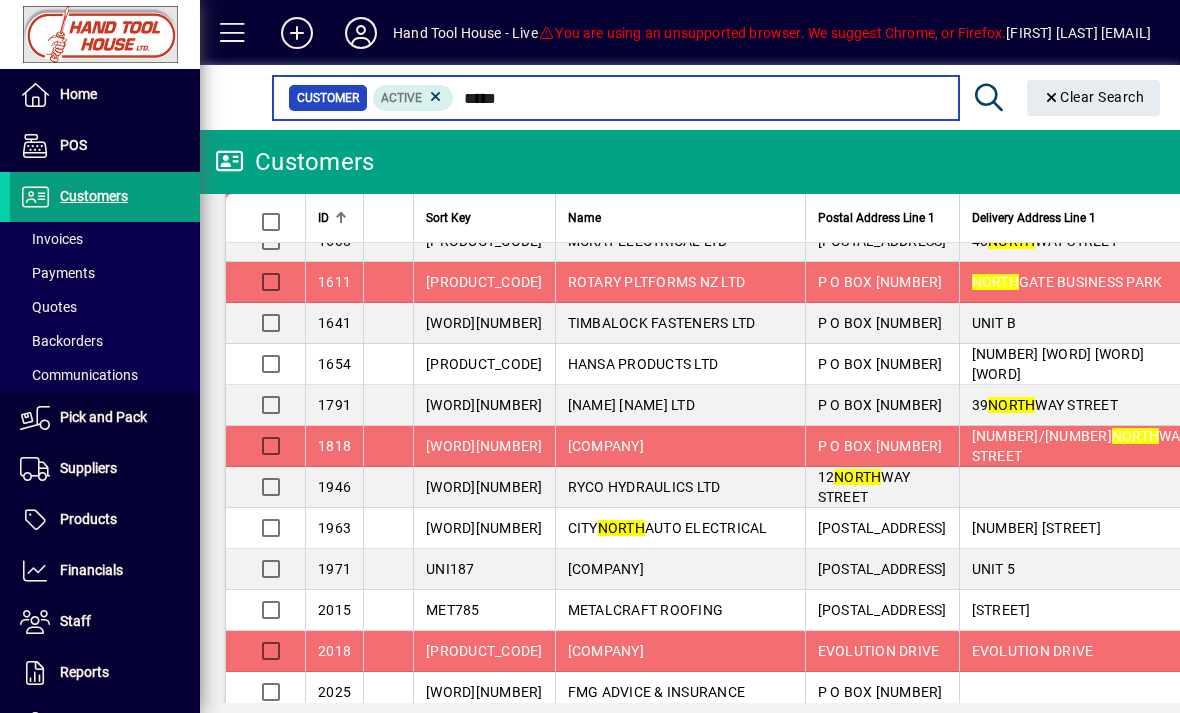 click on "*****" at bounding box center [698, 98] 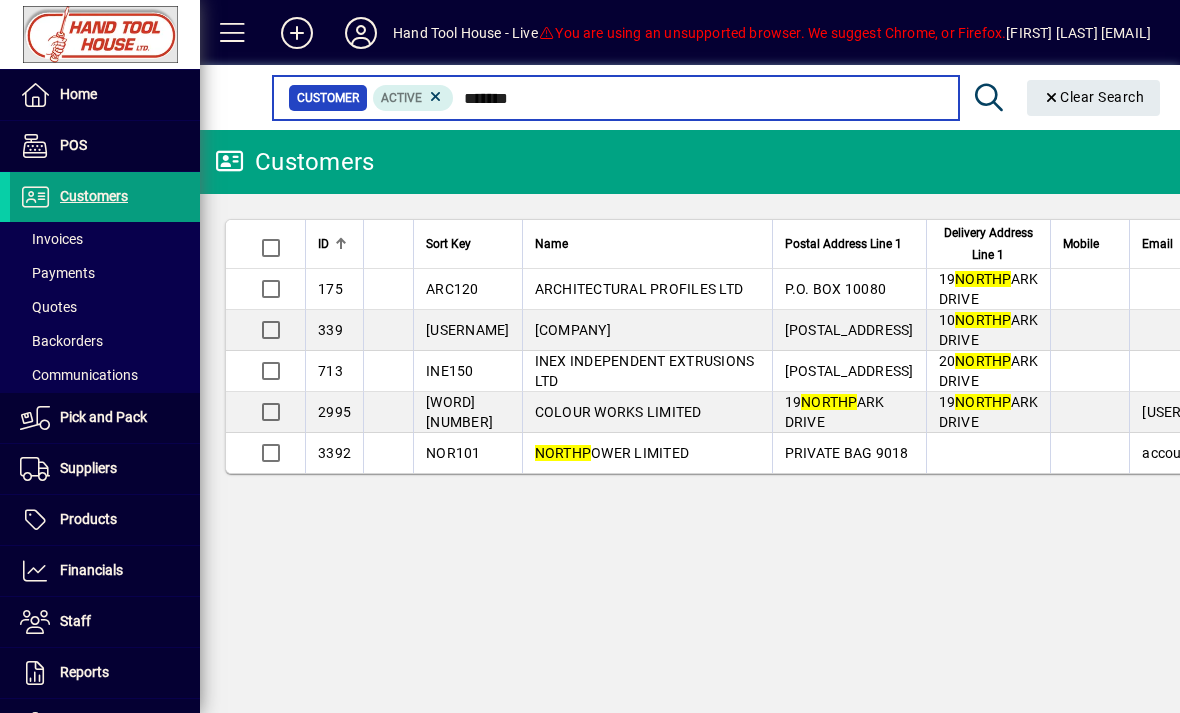 scroll, scrollTop: 0, scrollLeft: 0, axis: both 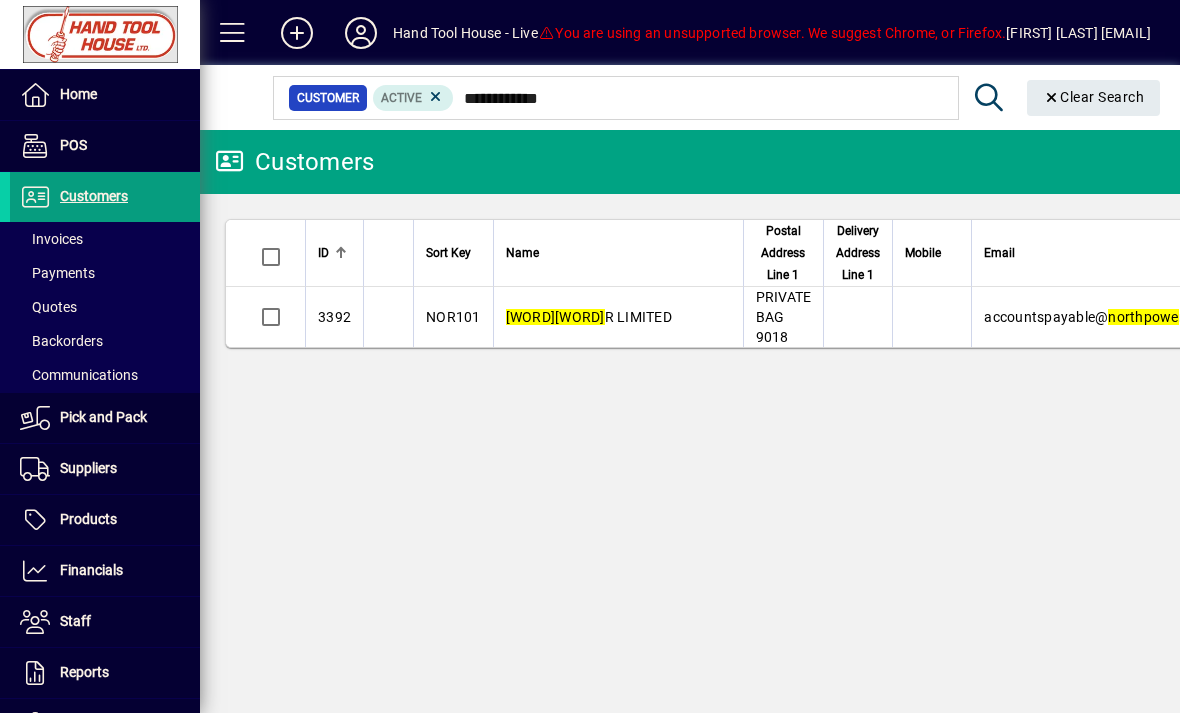 type on "*********" 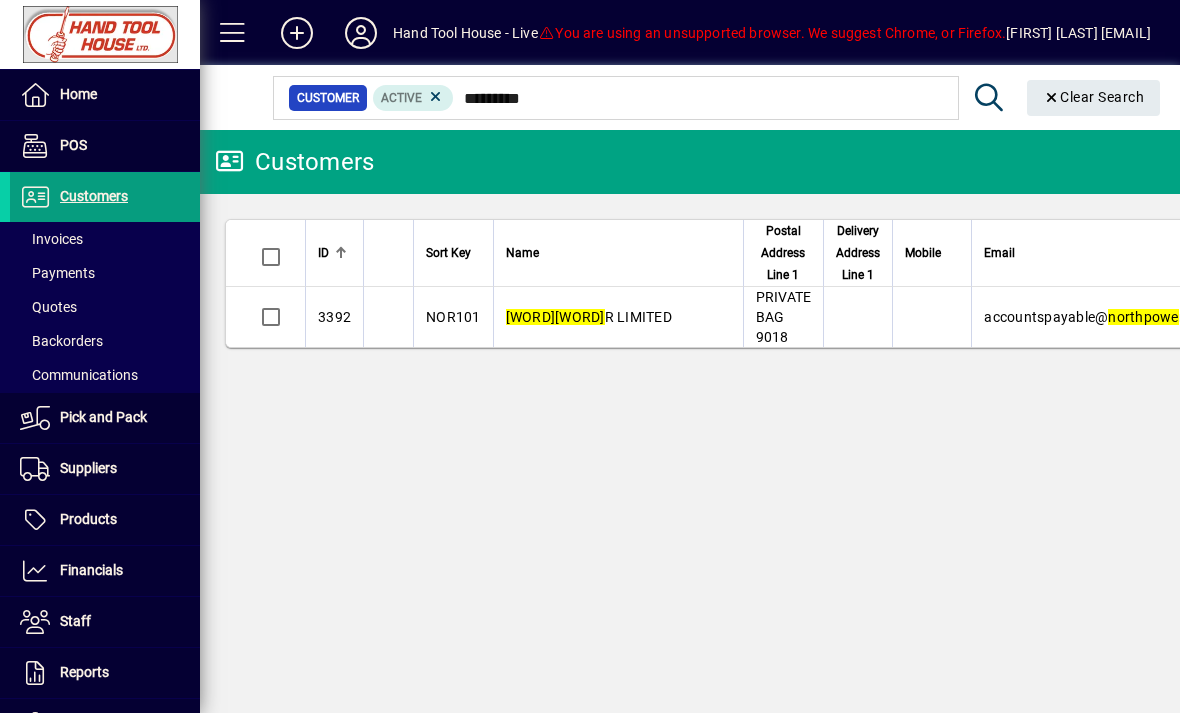 click on "[COMPANY]" at bounding box center (618, 317) 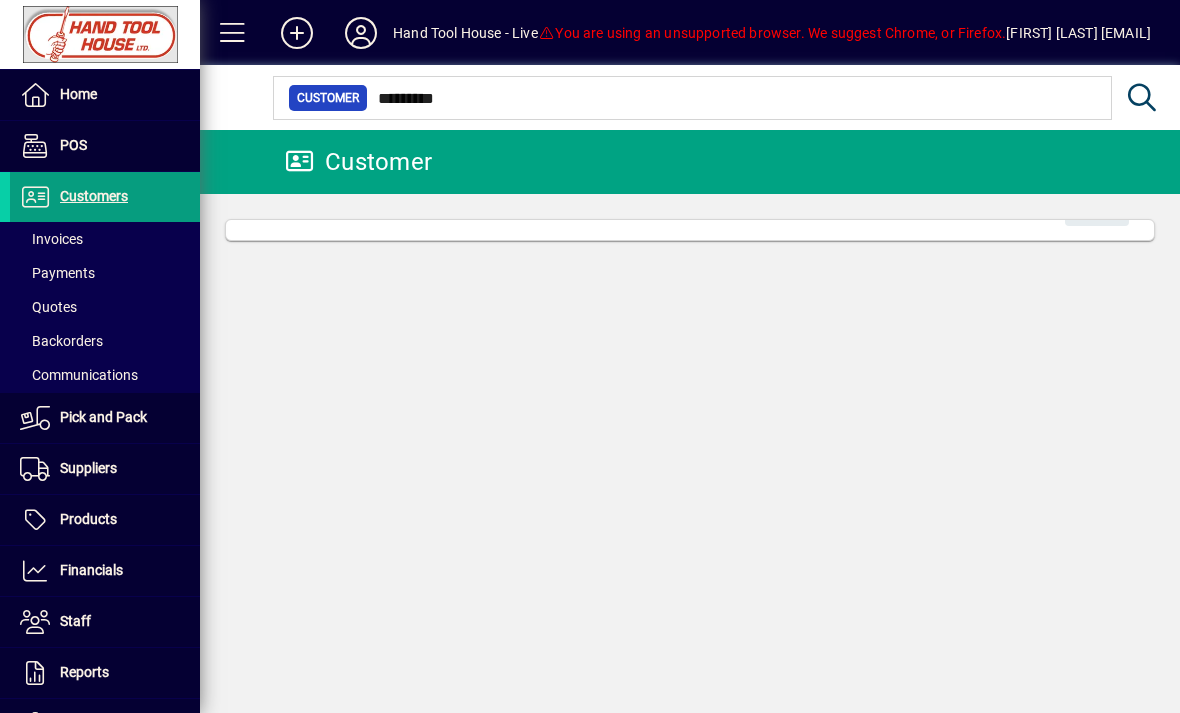type 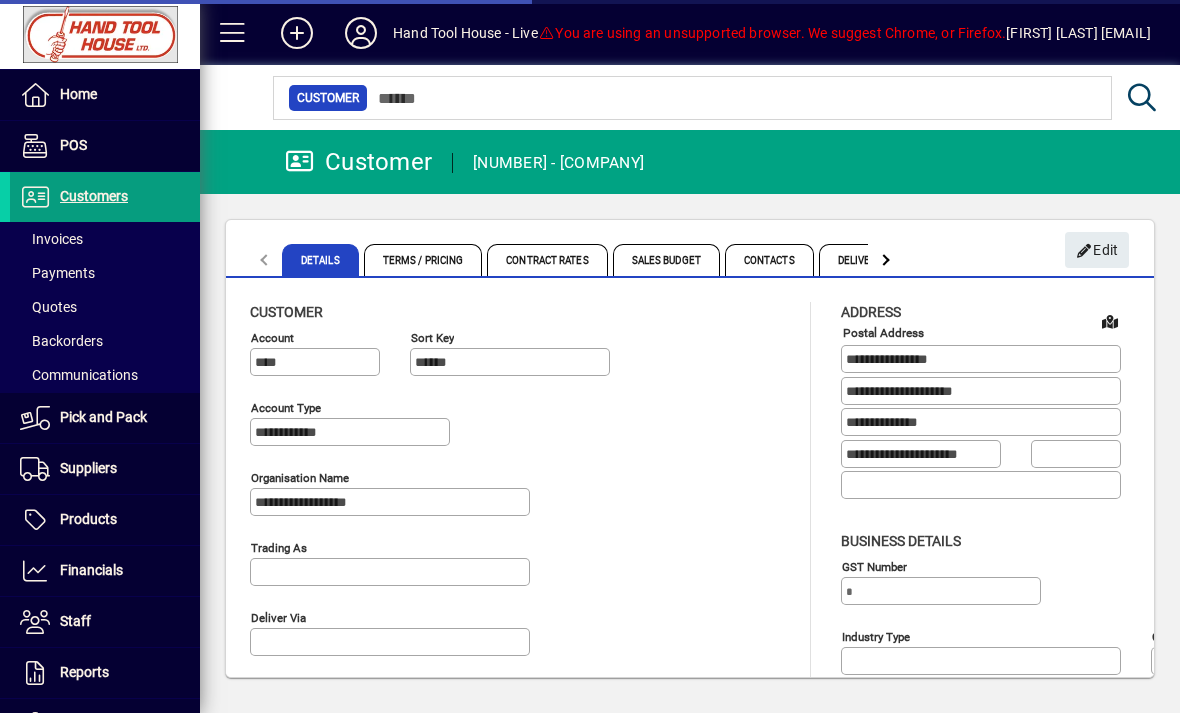 type on "*********" 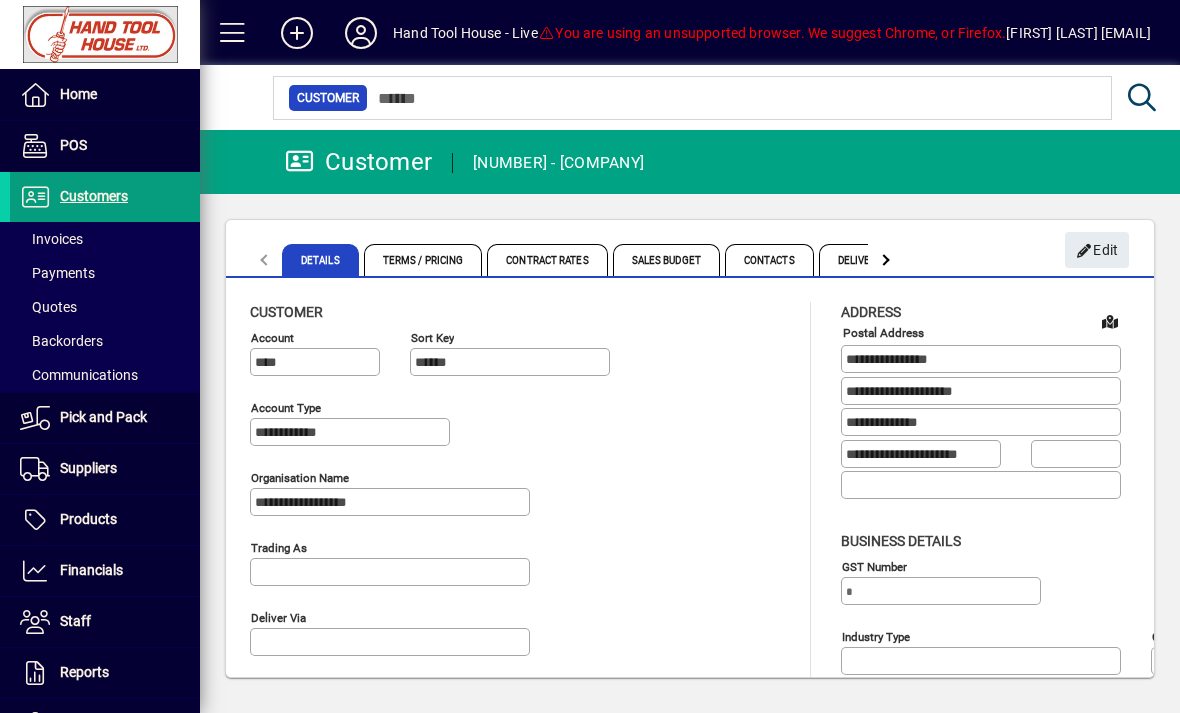 click on "[FIRST] [COMPANY] [NUMBER] [COMPANY]" 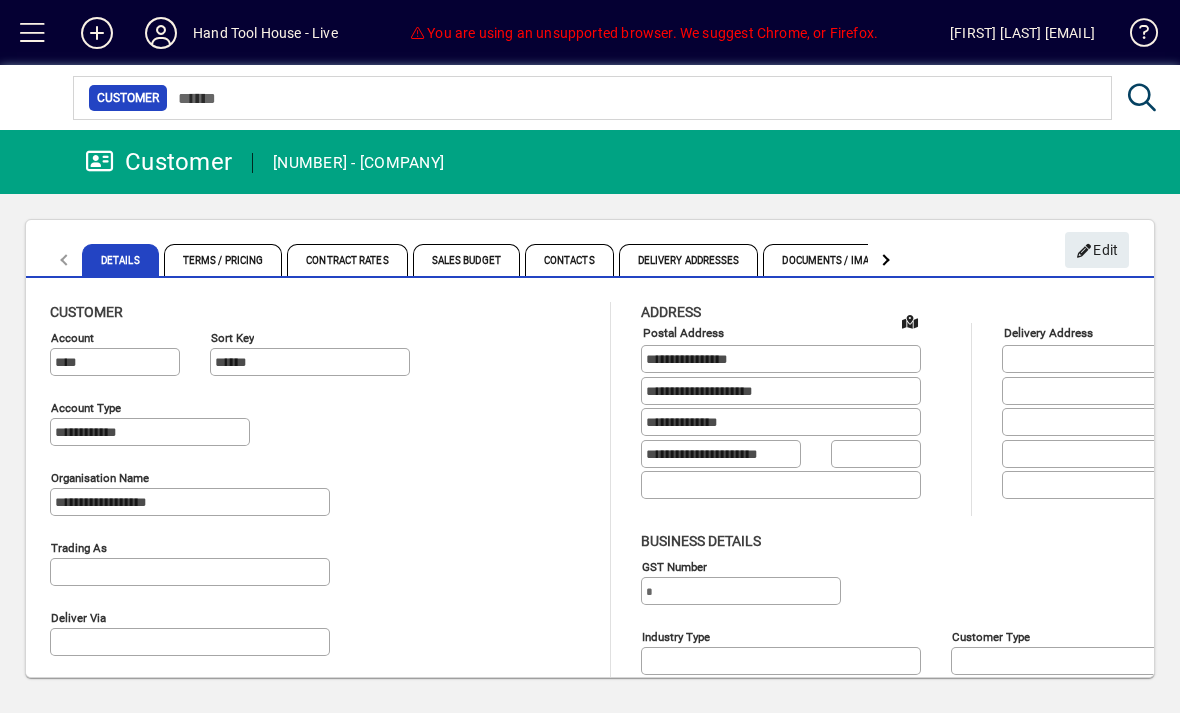 click 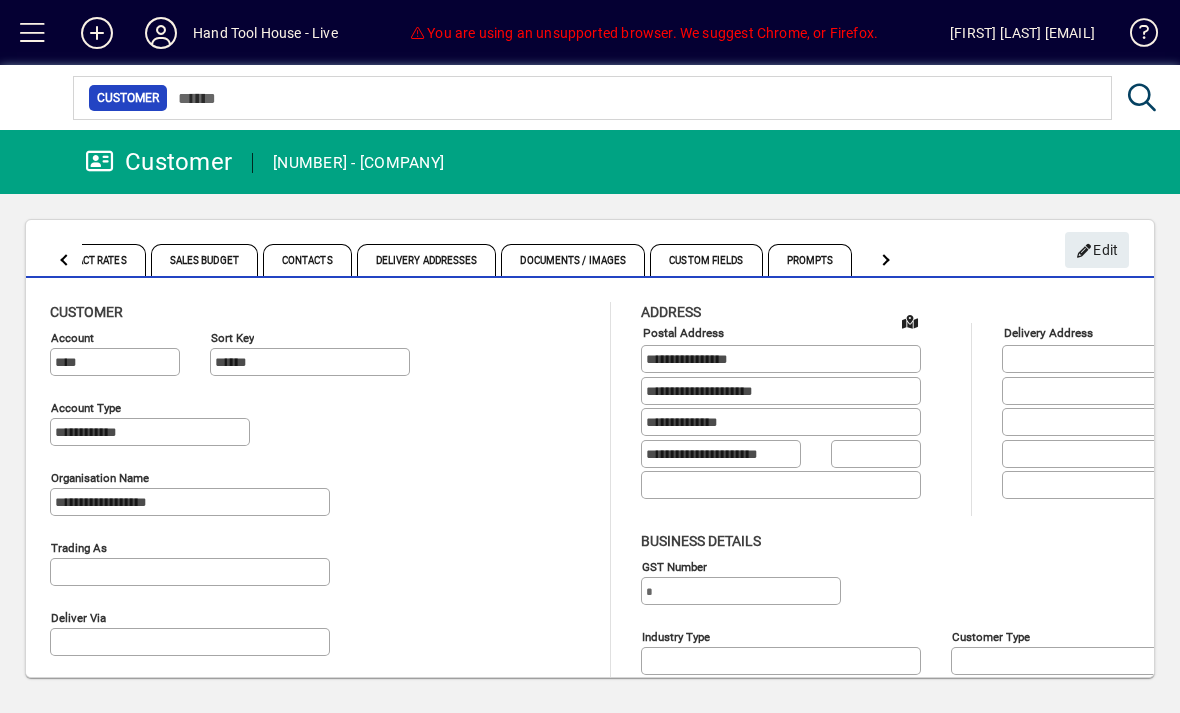 click 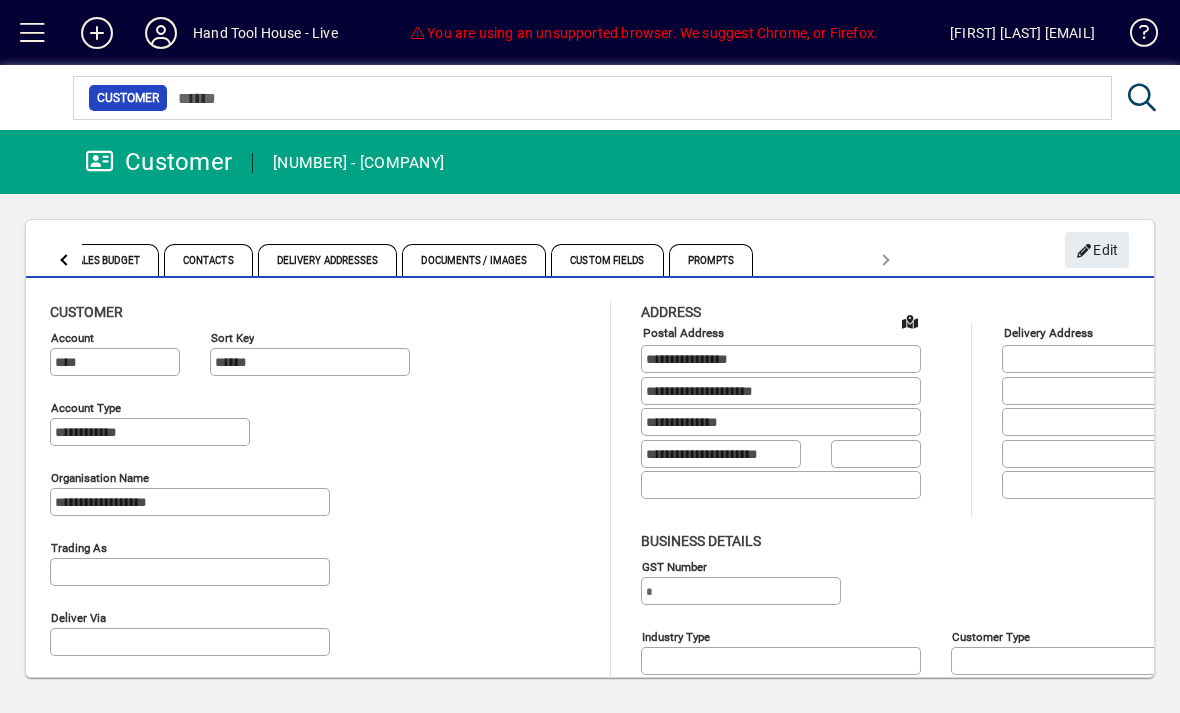 click on "Details Terms / Pricing Contract Rates Sales Budget Contacts Delivery Addresses Documents / Images Custom Fields Prompts" 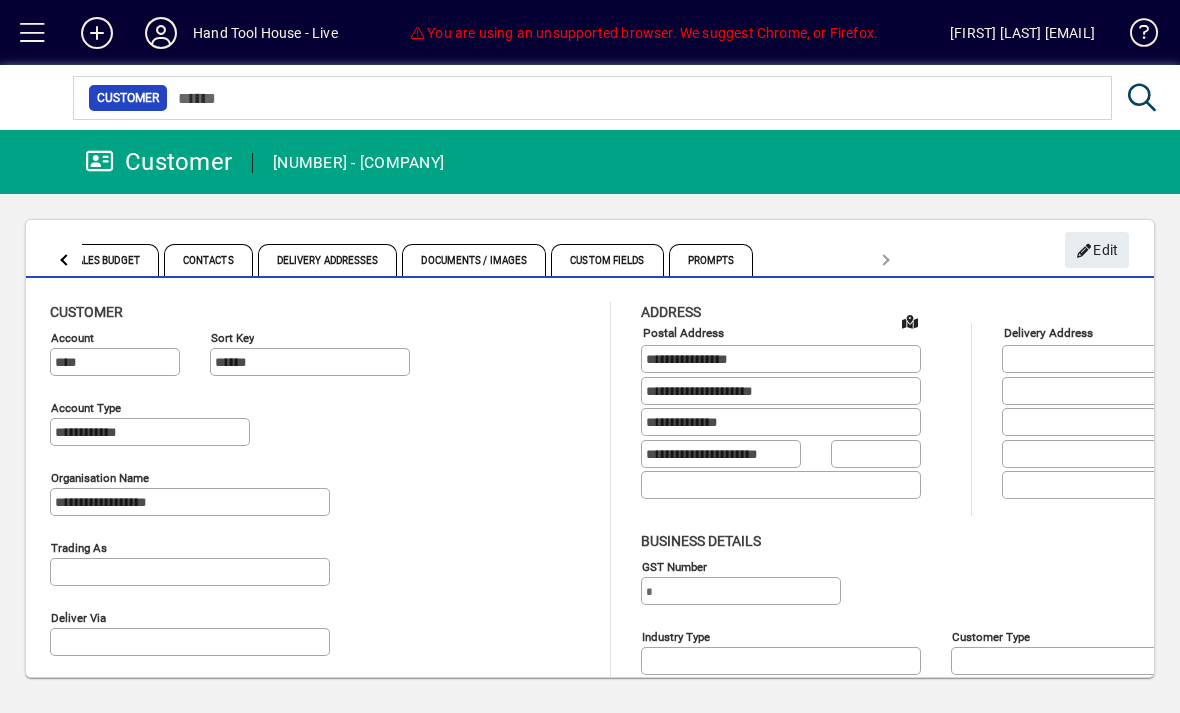 click at bounding box center (33, 33) 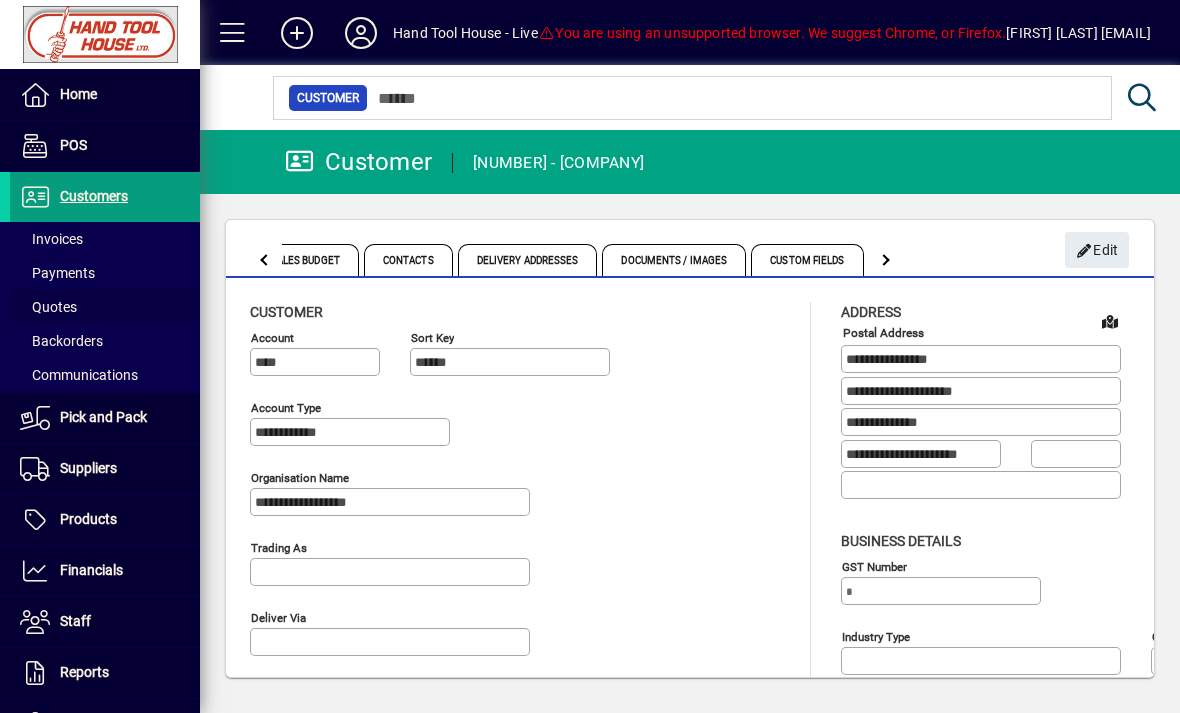 click on "Quotes" at bounding box center [48, 307] 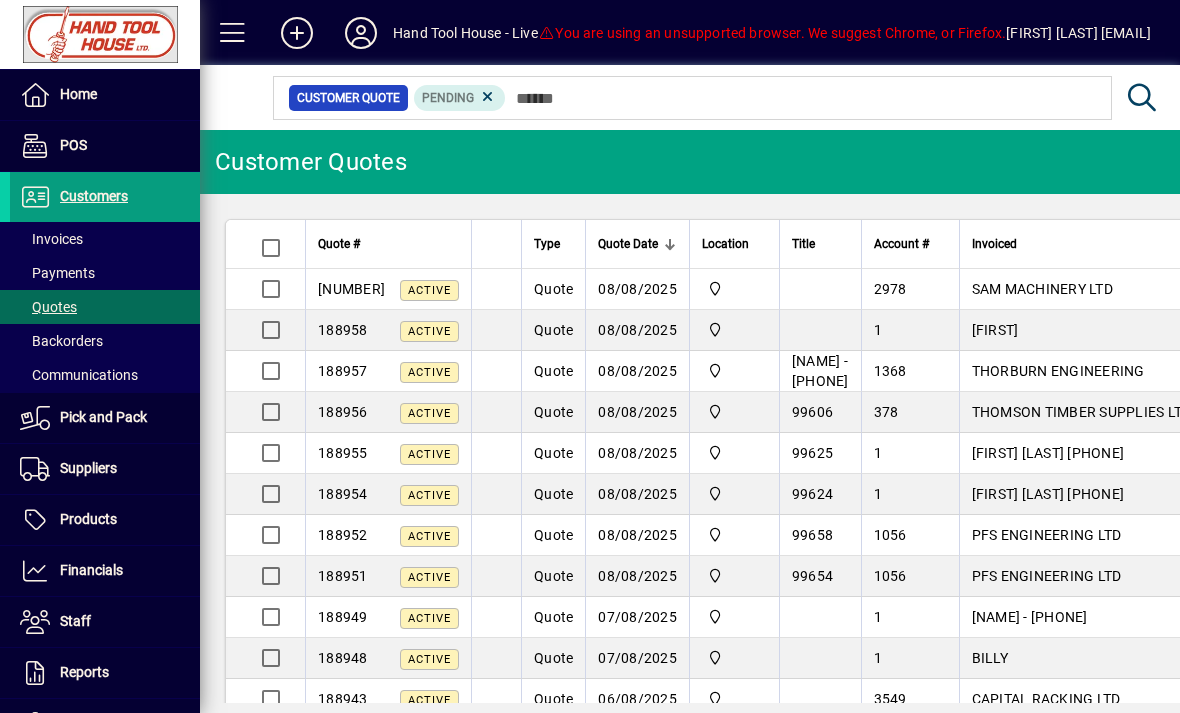 click at bounding box center [233, 33] 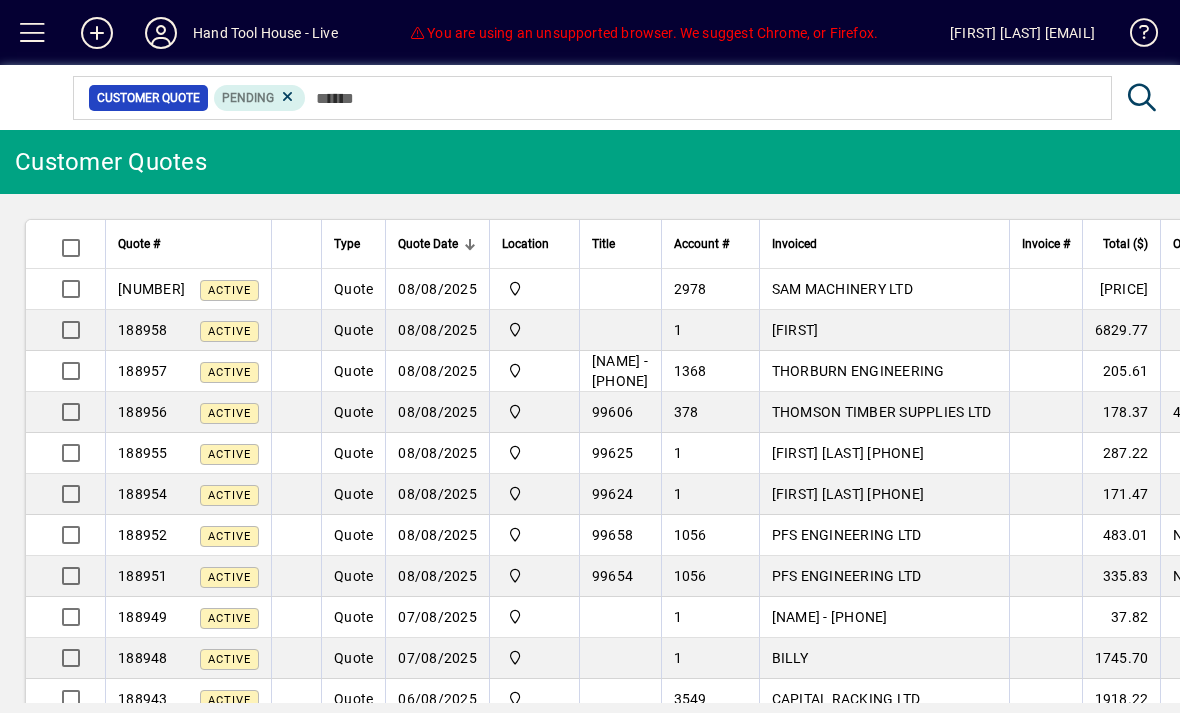 scroll, scrollTop: 0, scrollLeft: 0, axis: both 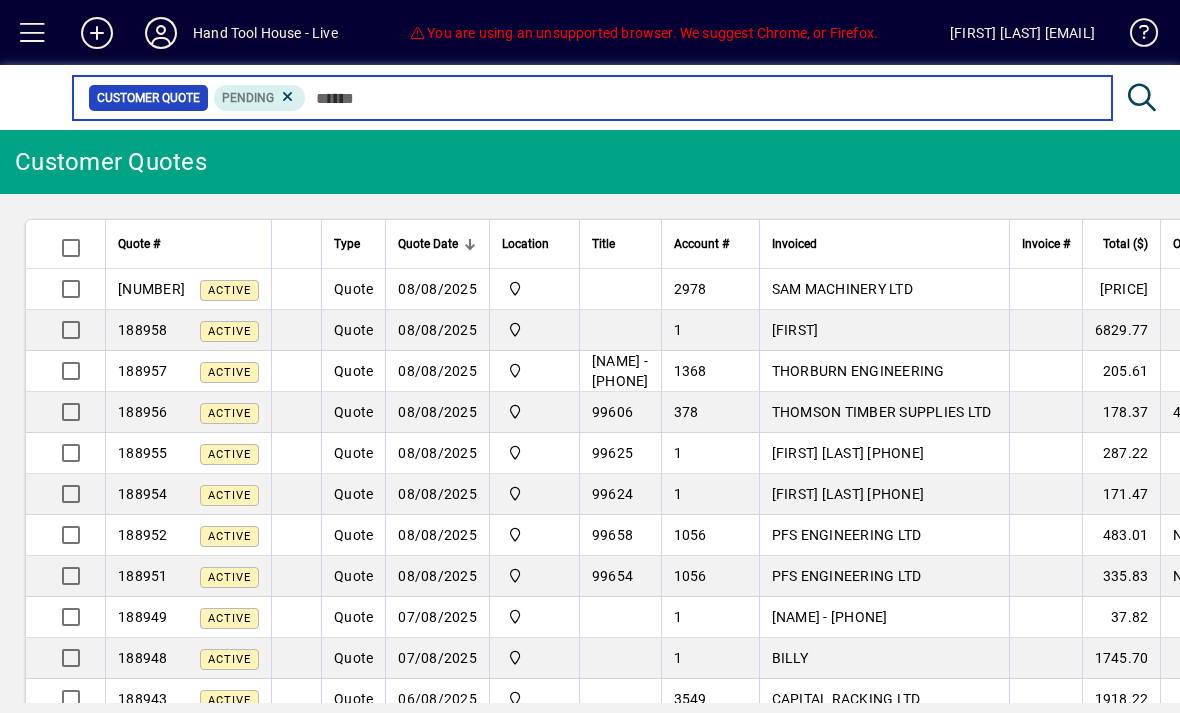click at bounding box center [701, 98] 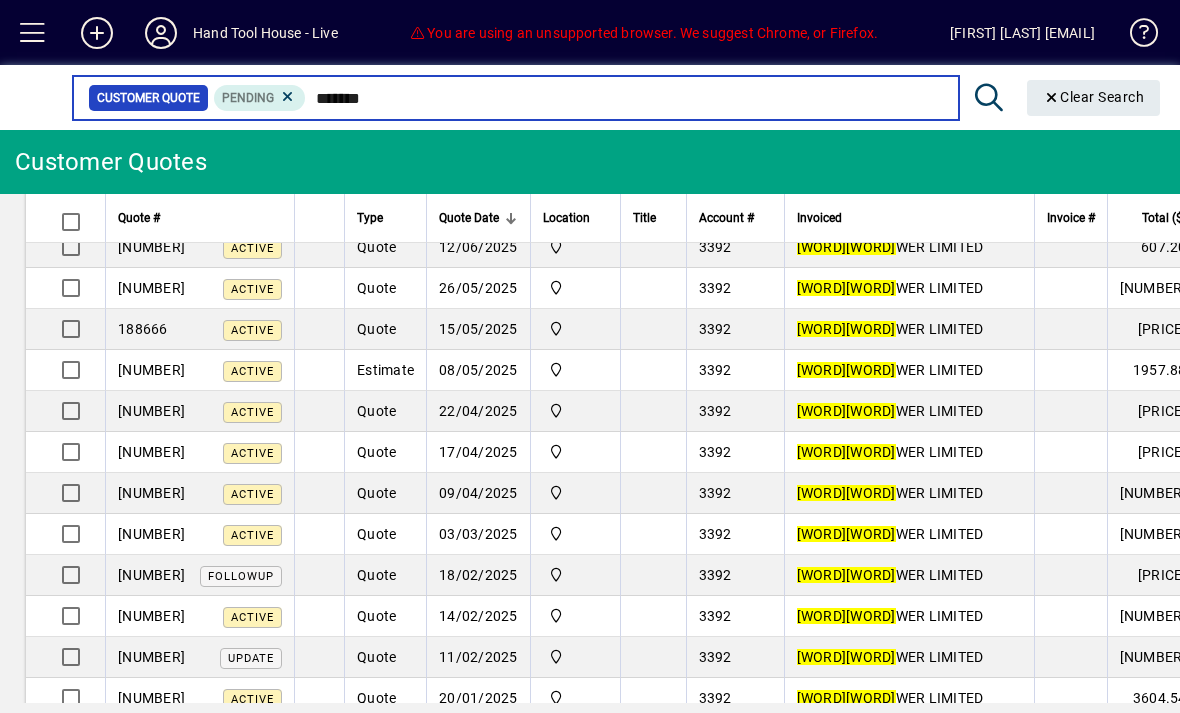 scroll, scrollTop: 81, scrollLeft: 0, axis: vertical 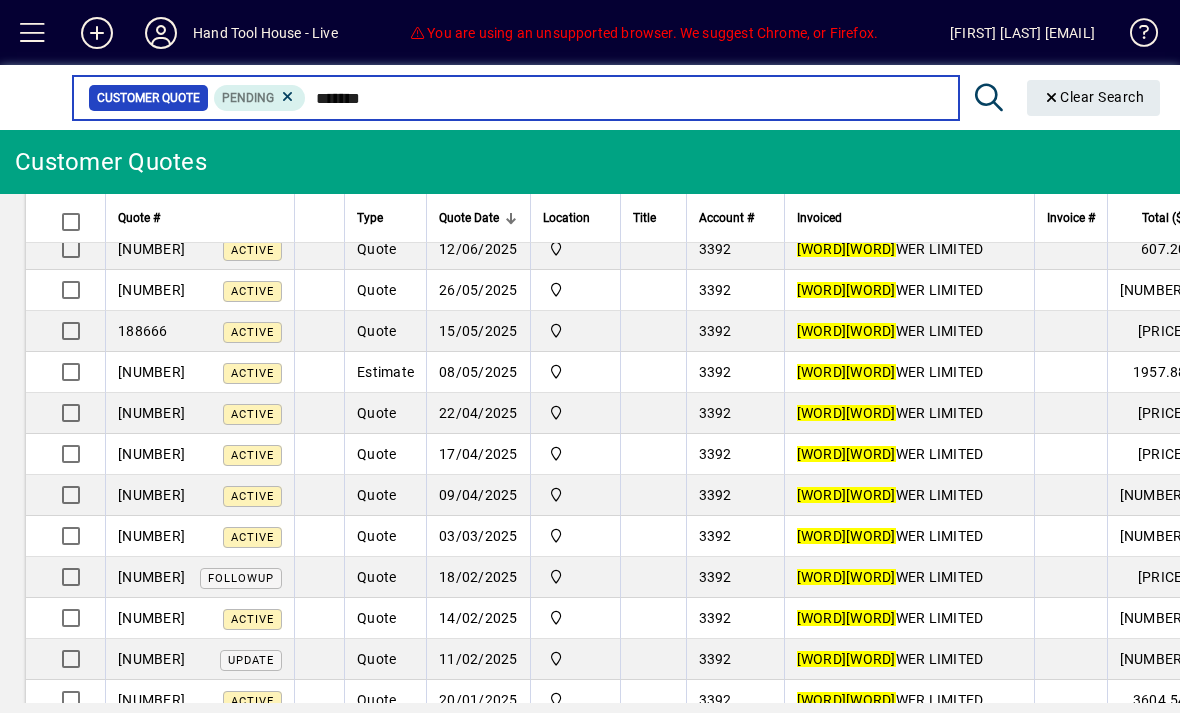 type on "*******" 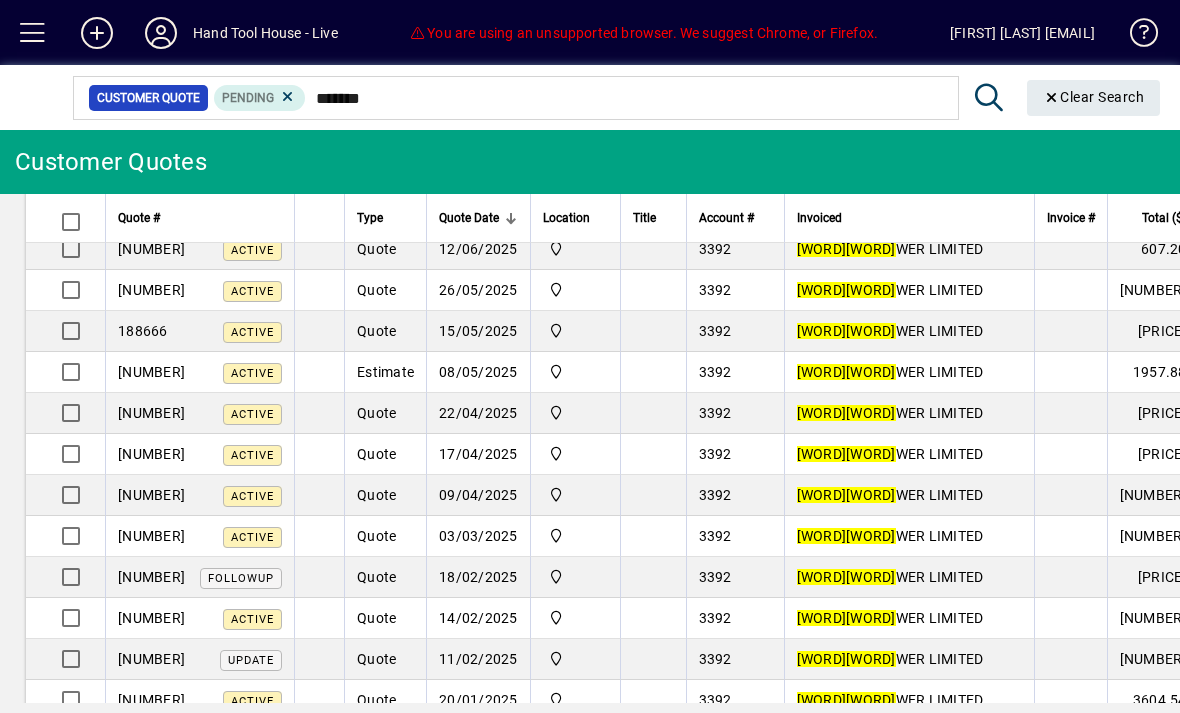 click on "[COMPANY]" at bounding box center (890, 249) 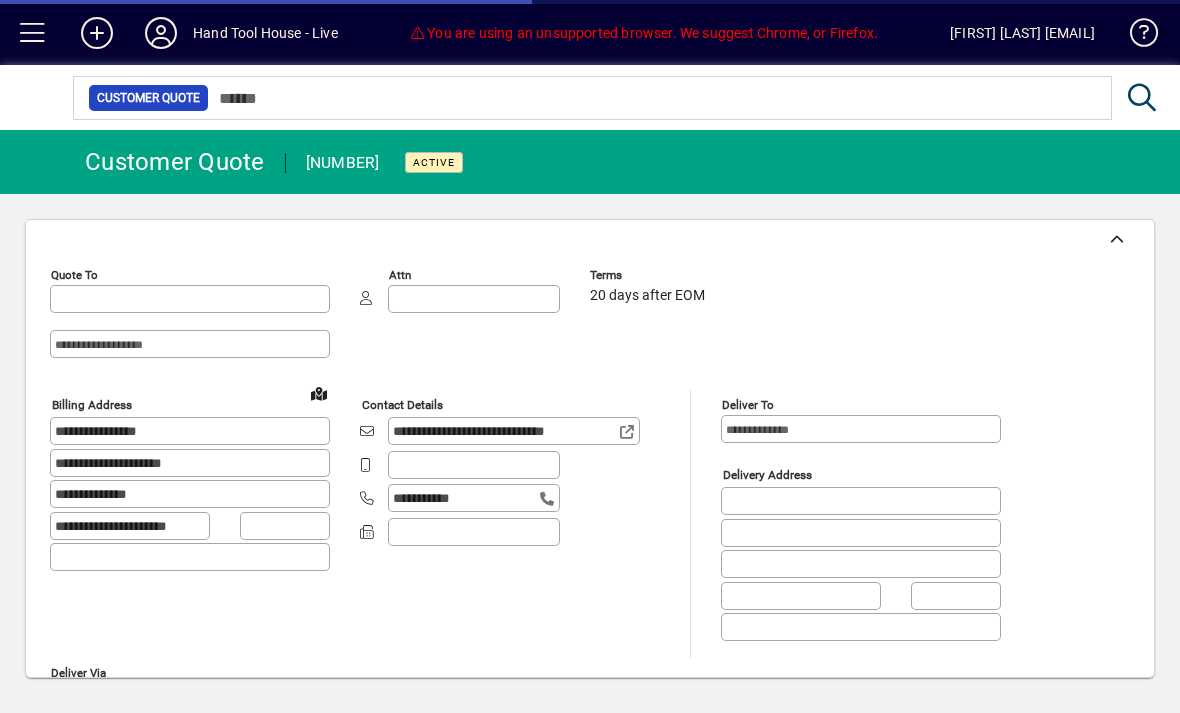 type on "*********" 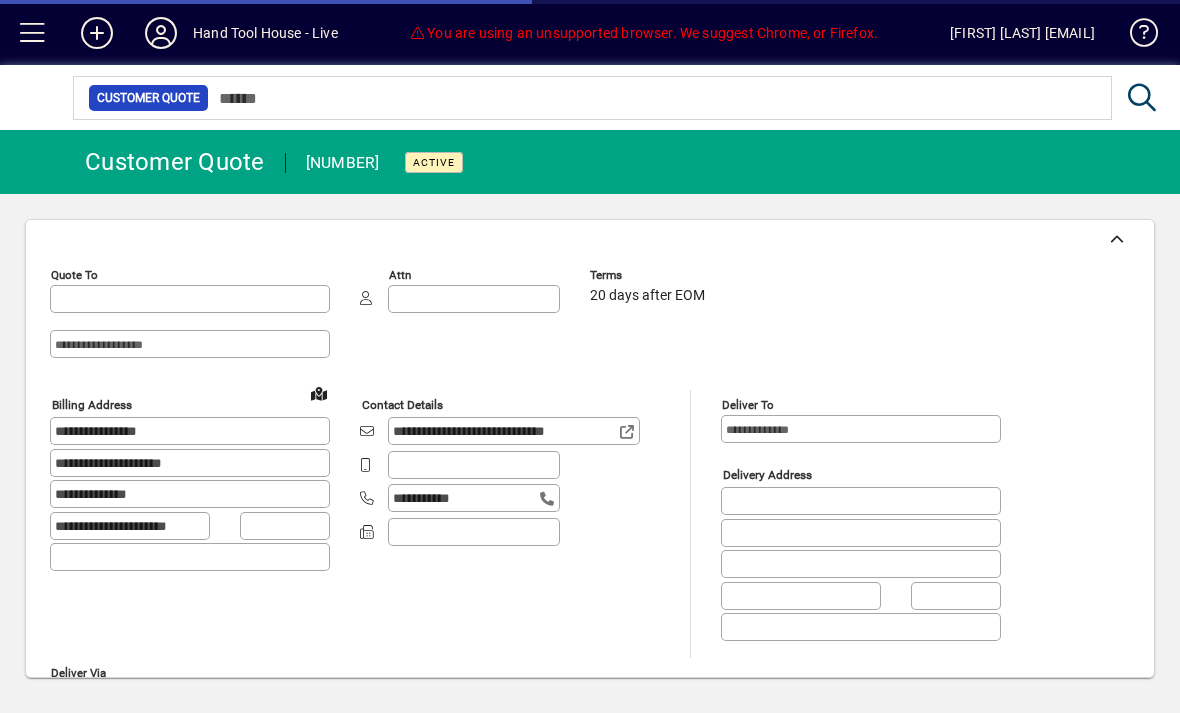 type on "********" 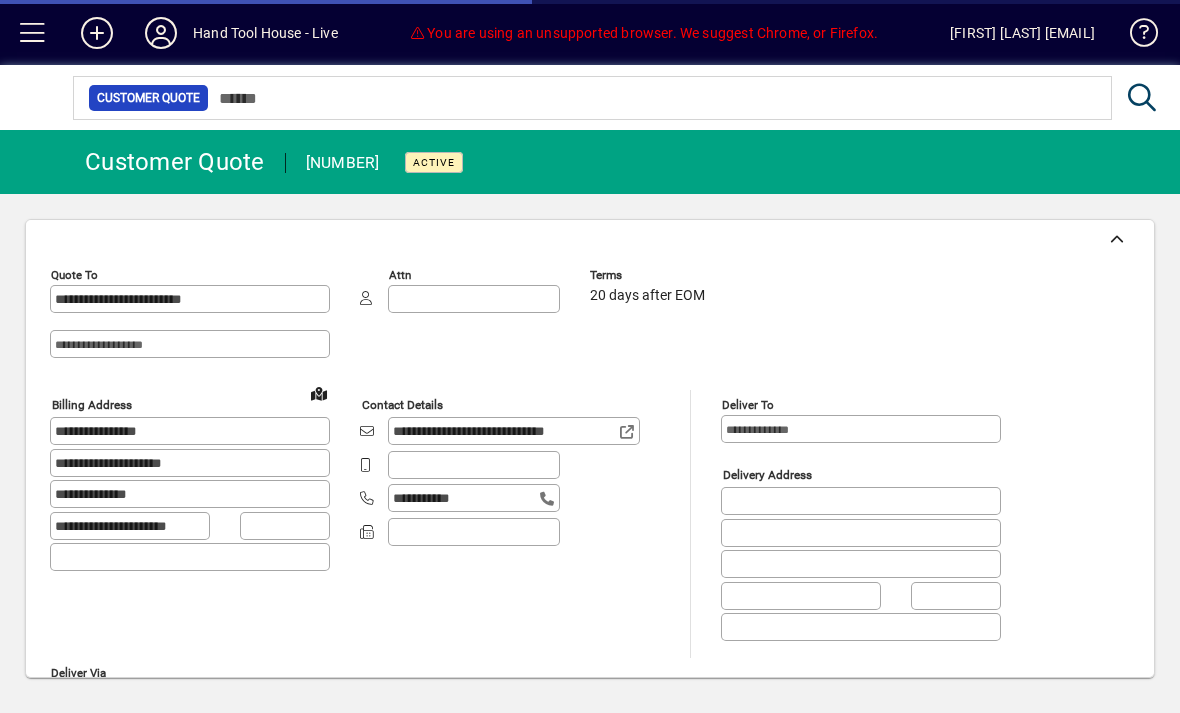 type on "**********" 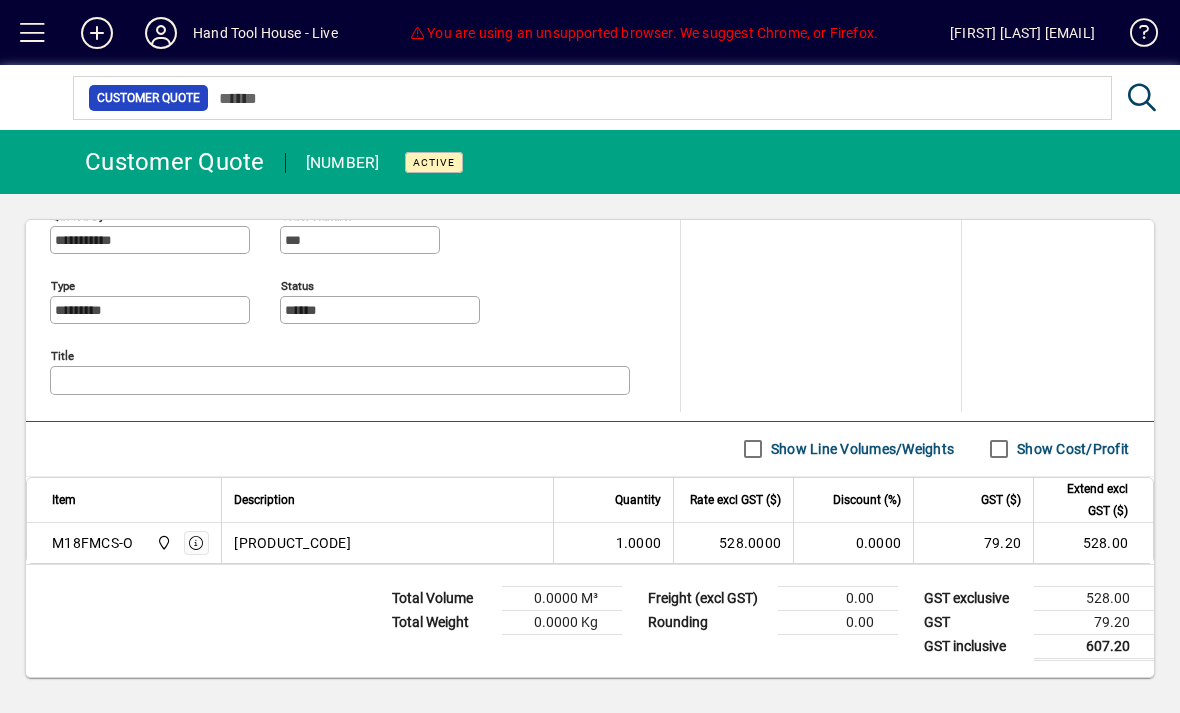 scroll, scrollTop: 787, scrollLeft: 0, axis: vertical 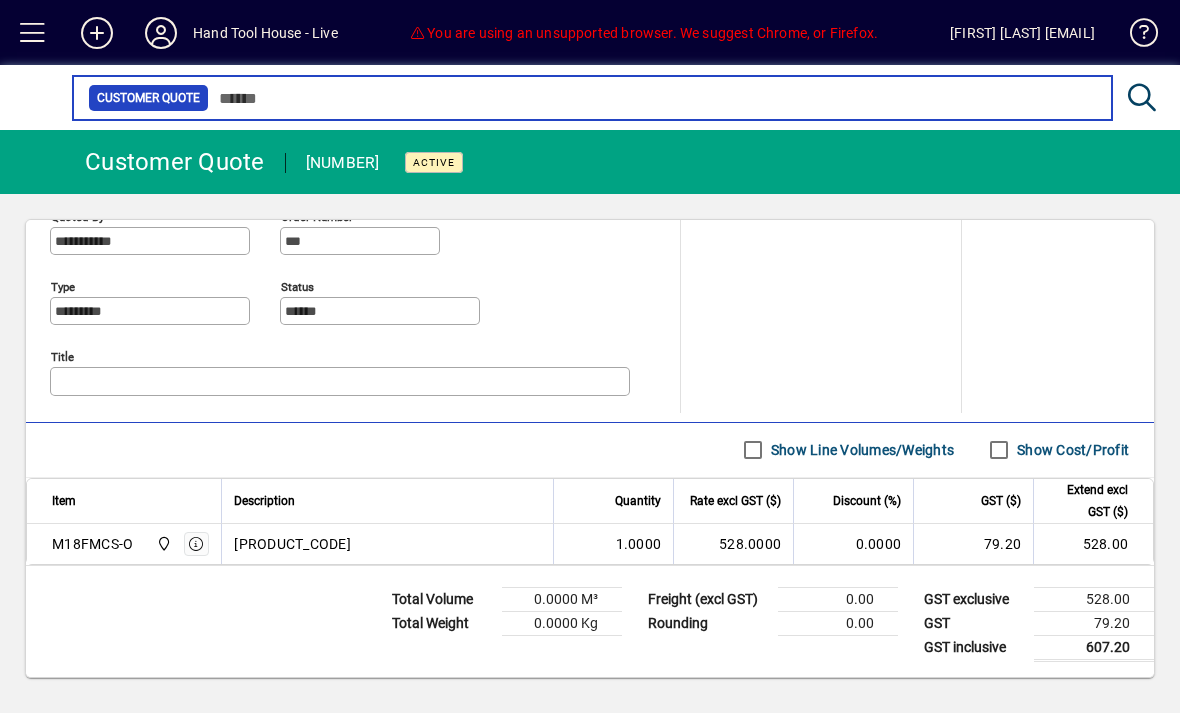 type on "*******" 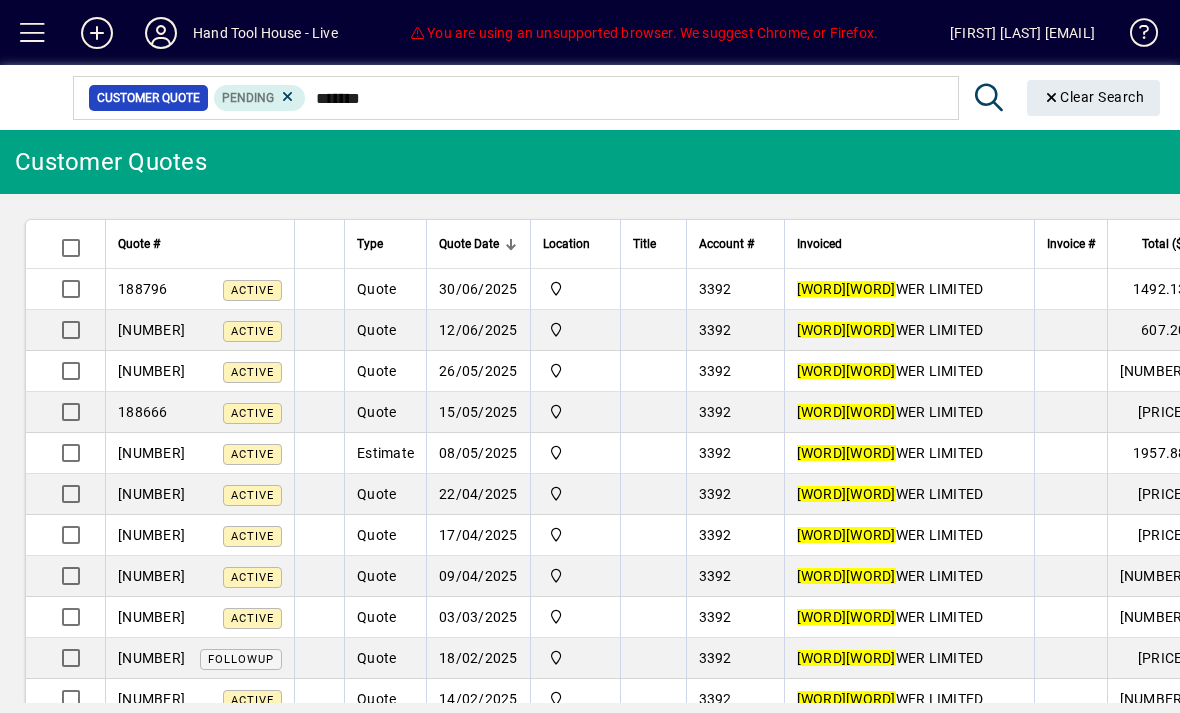 click on "22/04/2025" at bounding box center (478, 494) 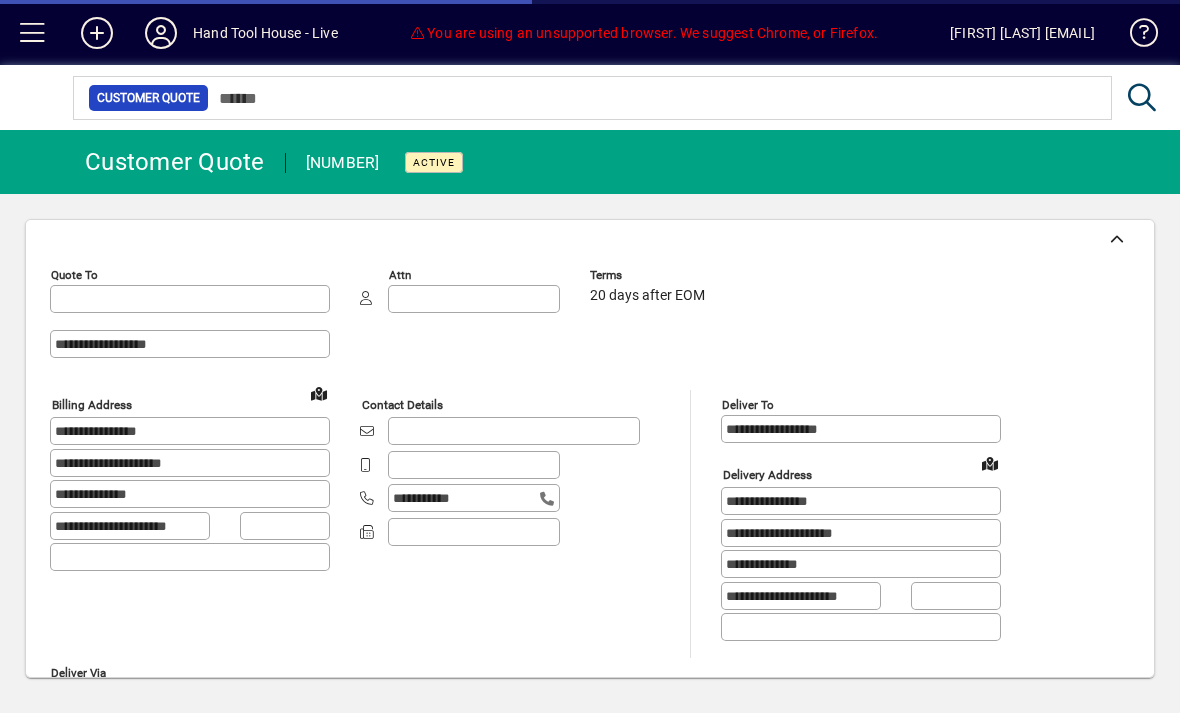 type on "*********" 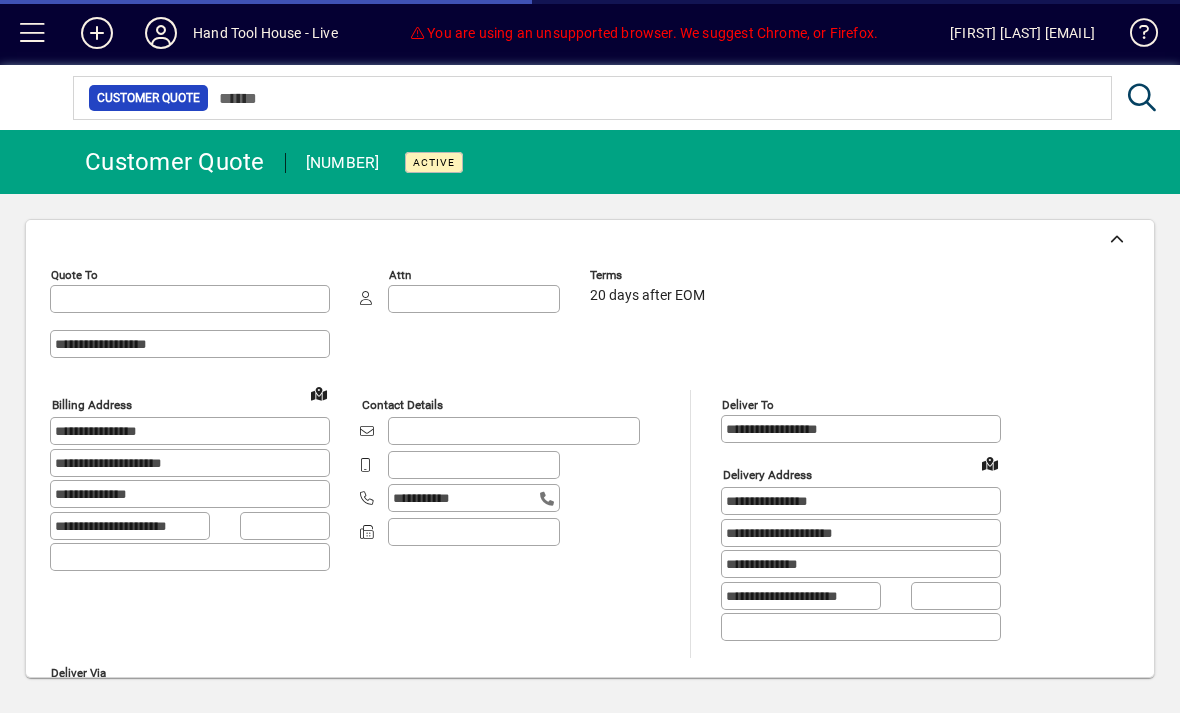 type on "********" 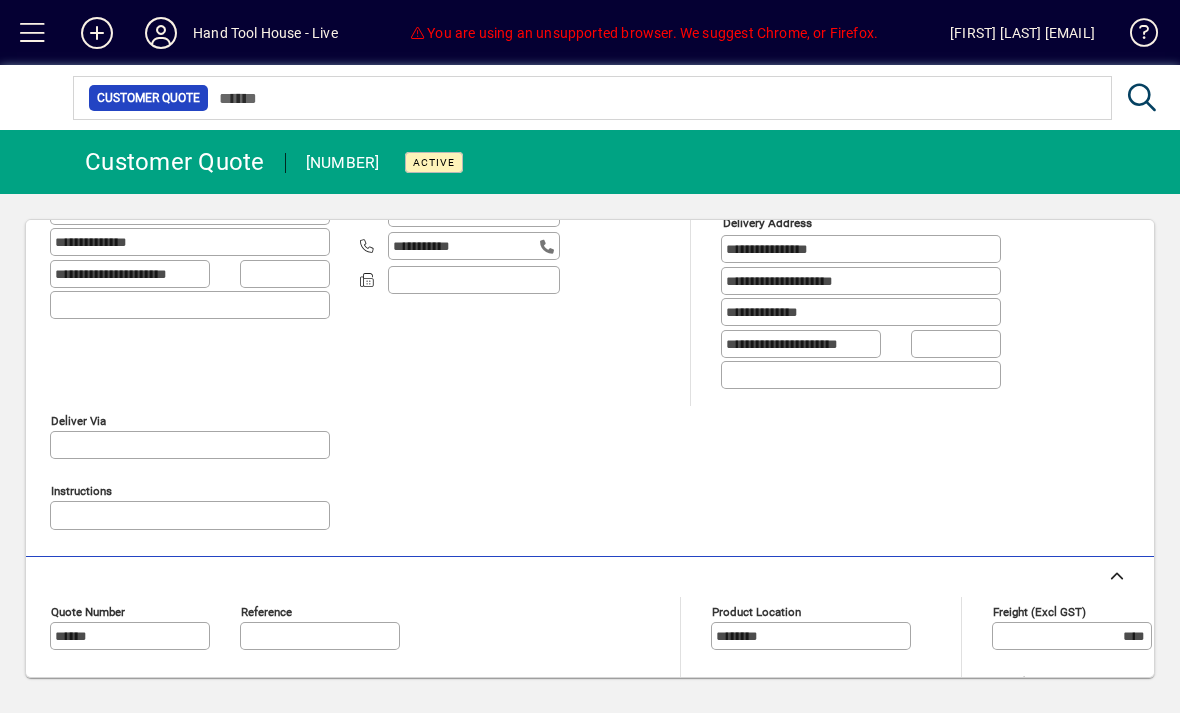 scroll, scrollTop: 252, scrollLeft: 0, axis: vertical 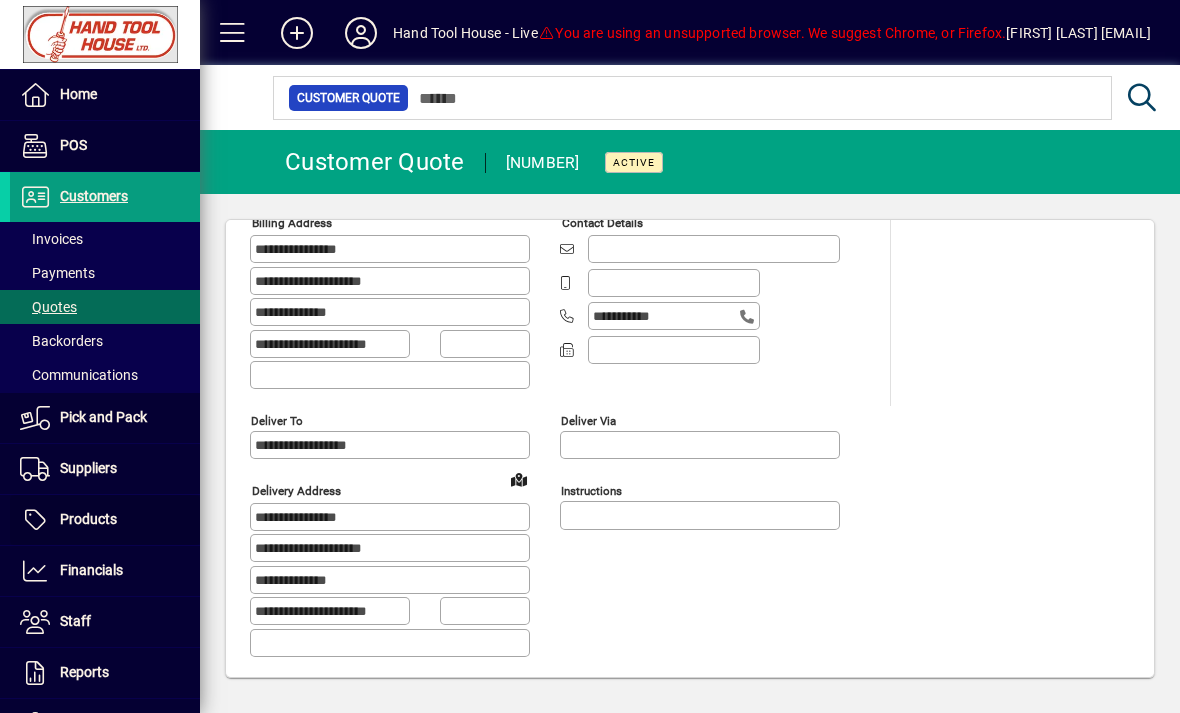 click on "Products" at bounding box center (88, 519) 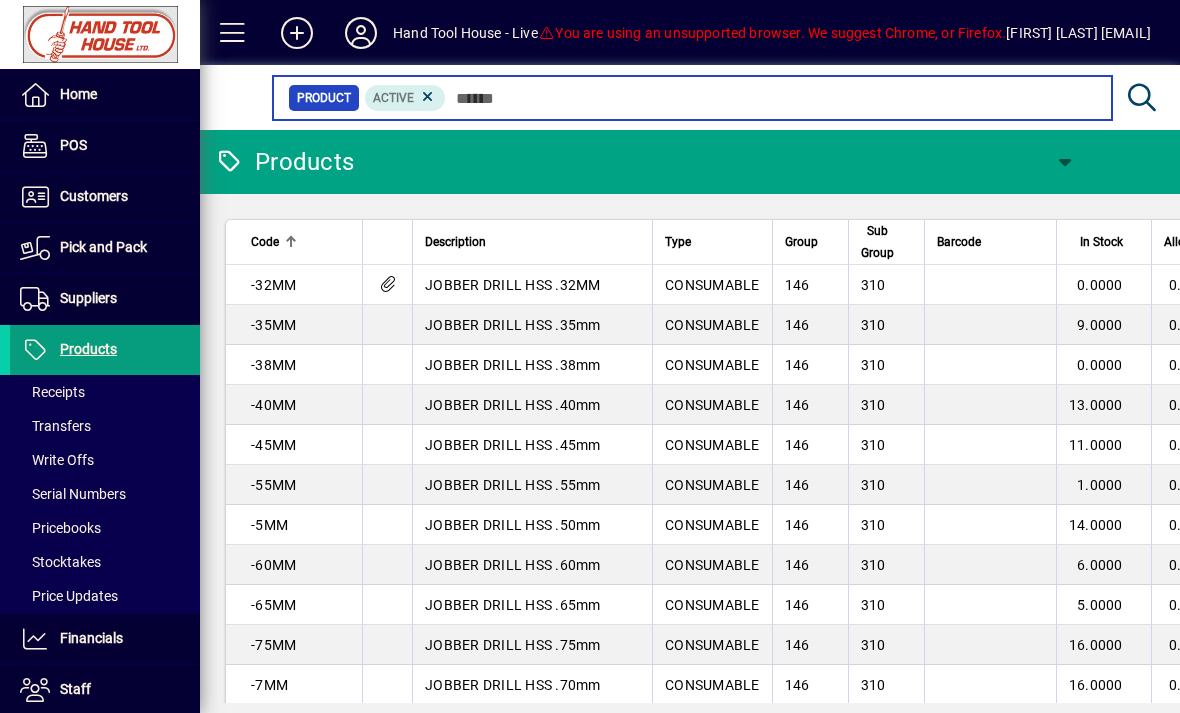 click at bounding box center [771, 98] 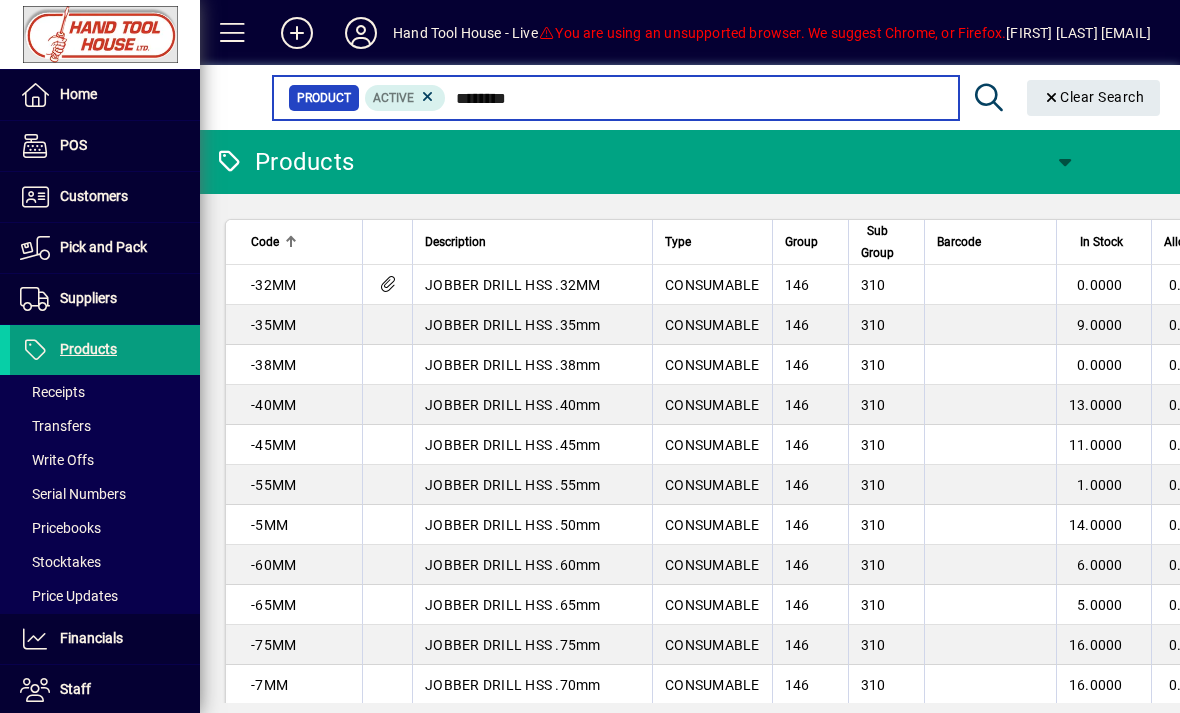 type on "********" 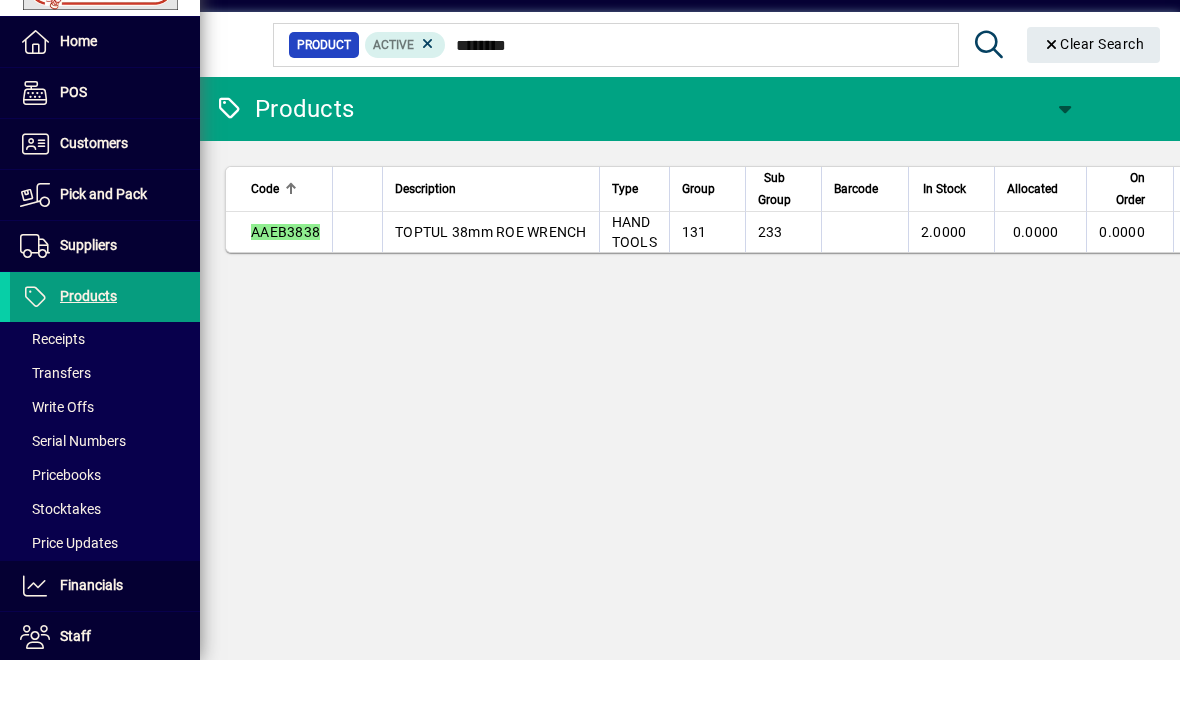 click on "0.0000" at bounding box center [1040, 285] 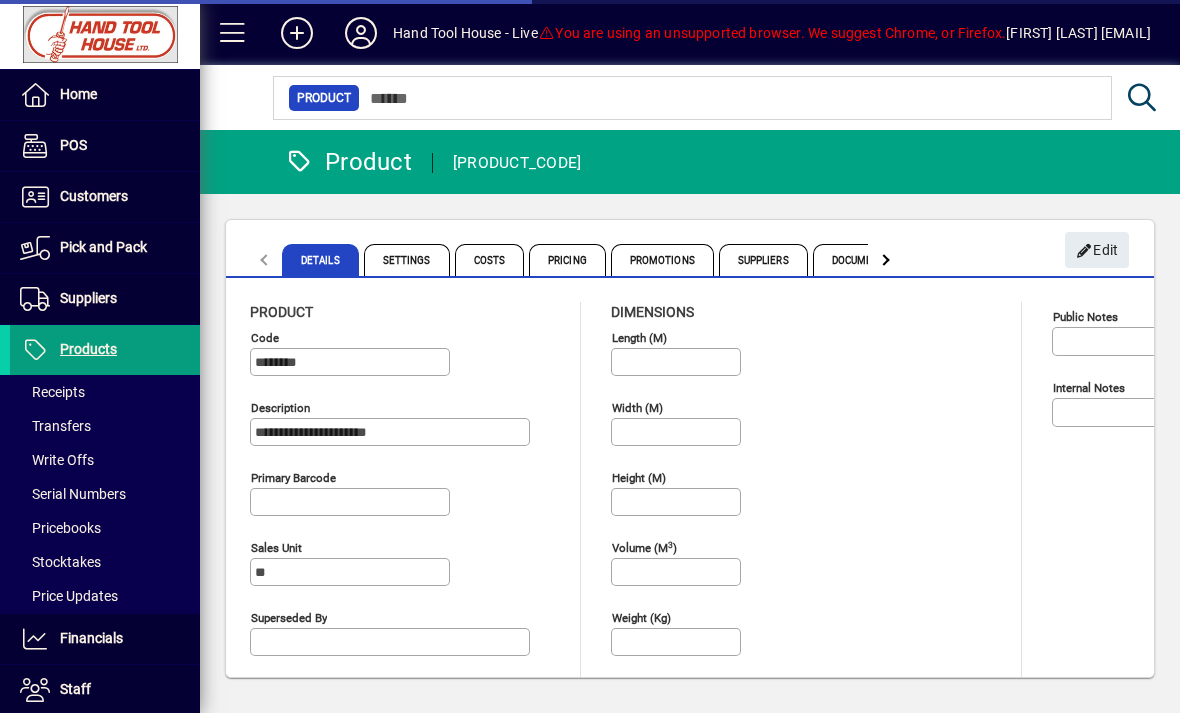 type on "**********" 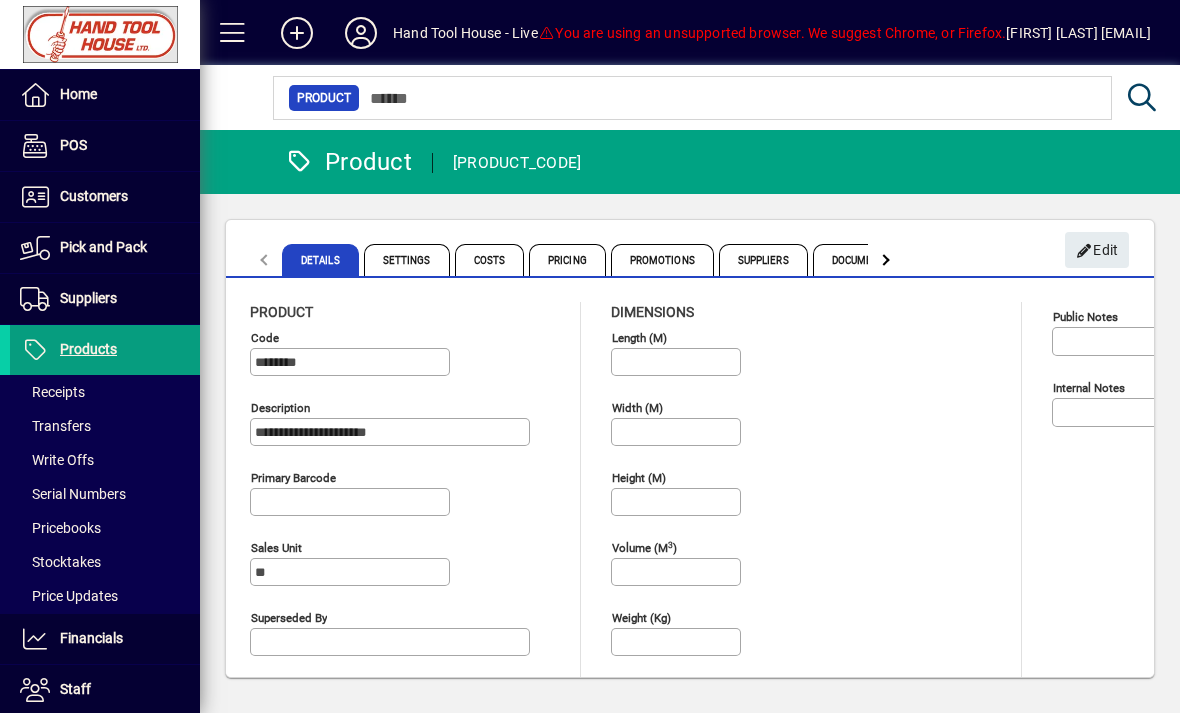 click on "Pricing" at bounding box center (567, 260) 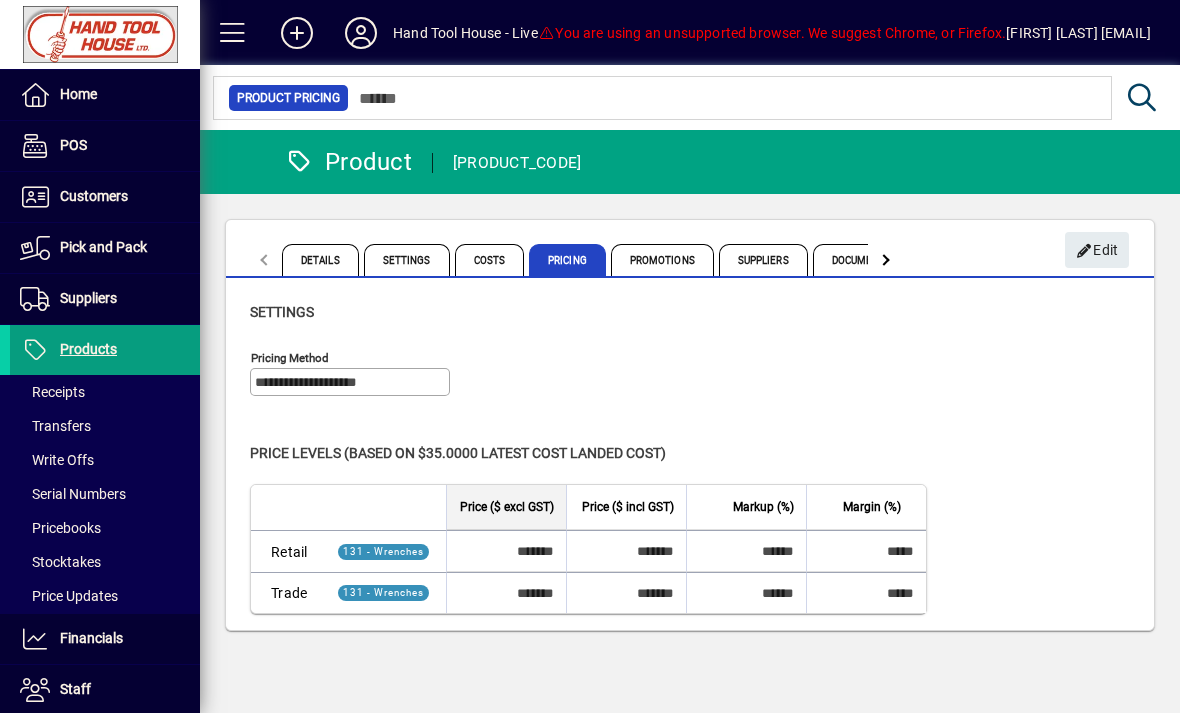 click on "Costs" at bounding box center [490, 260] 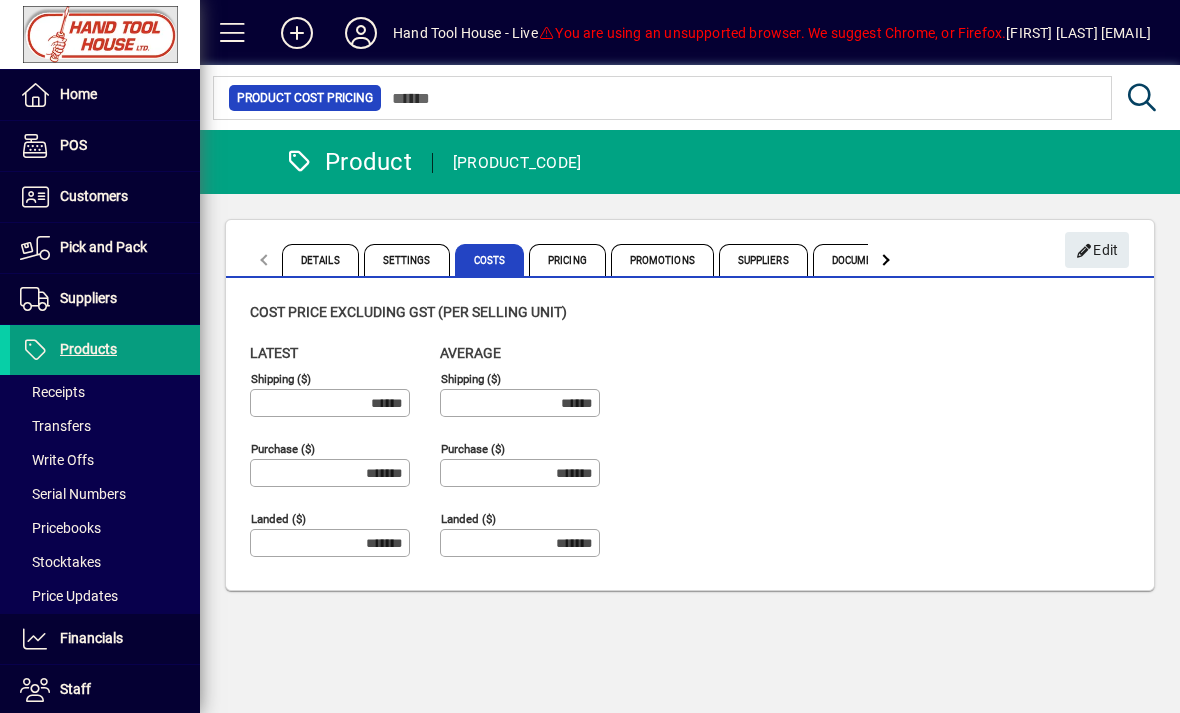 click on "Pricing" at bounding box center [567, 260] 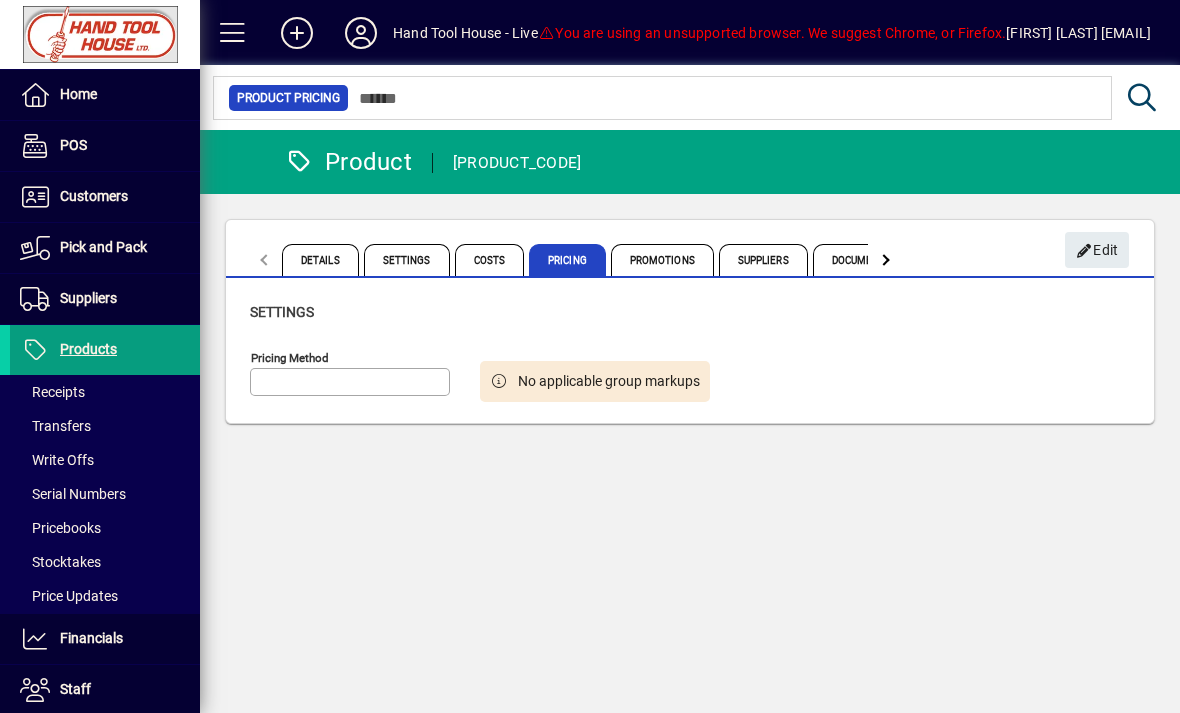 type on "**********" 